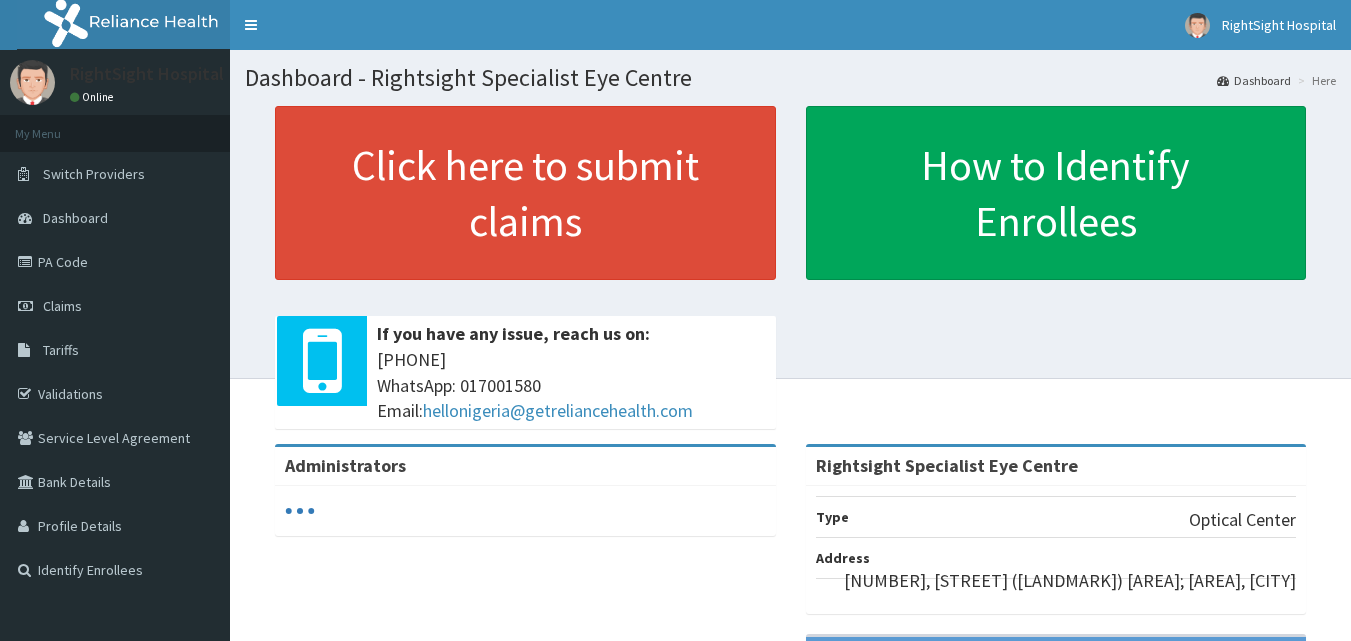 scroll, scrollTop: 0, scrollLeft: 0, axis: both 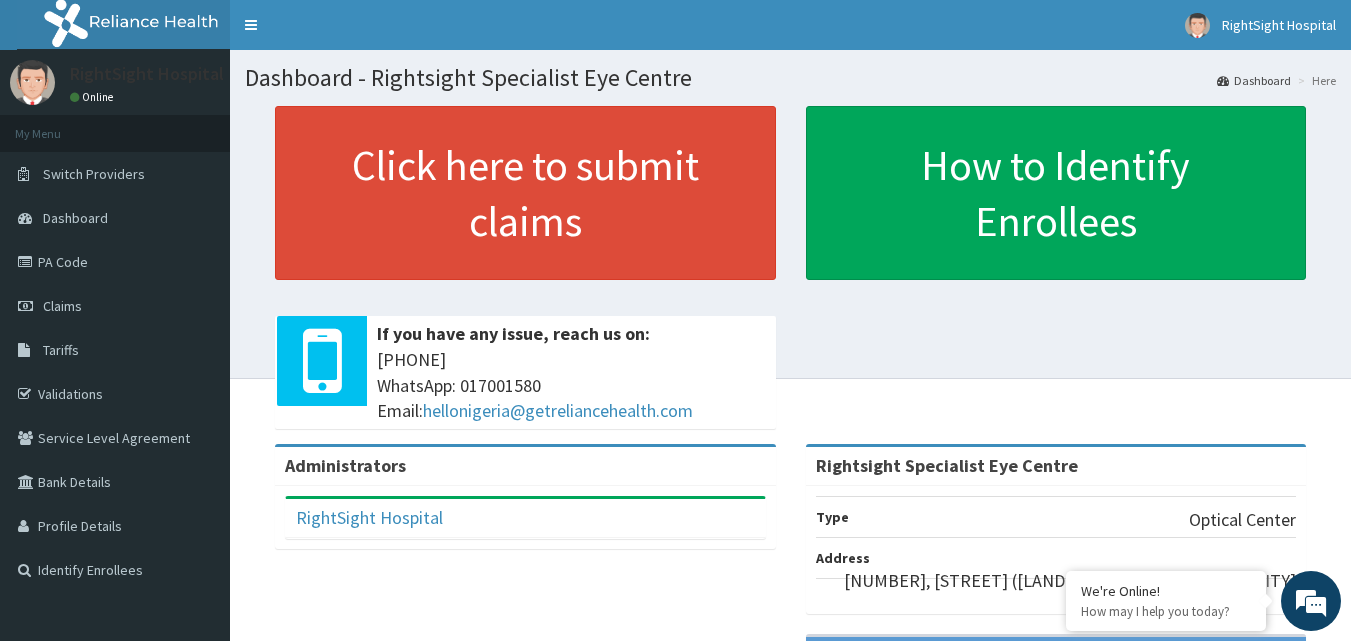 click on "Click here to submit claims
If you have any issue, reach us on:
0700 7354 2623 WhatsApp: 017001580 Email:  hellonigeria@getreliancehealth.com
How to Identify Enrollees" at bounding box center [790, 275] 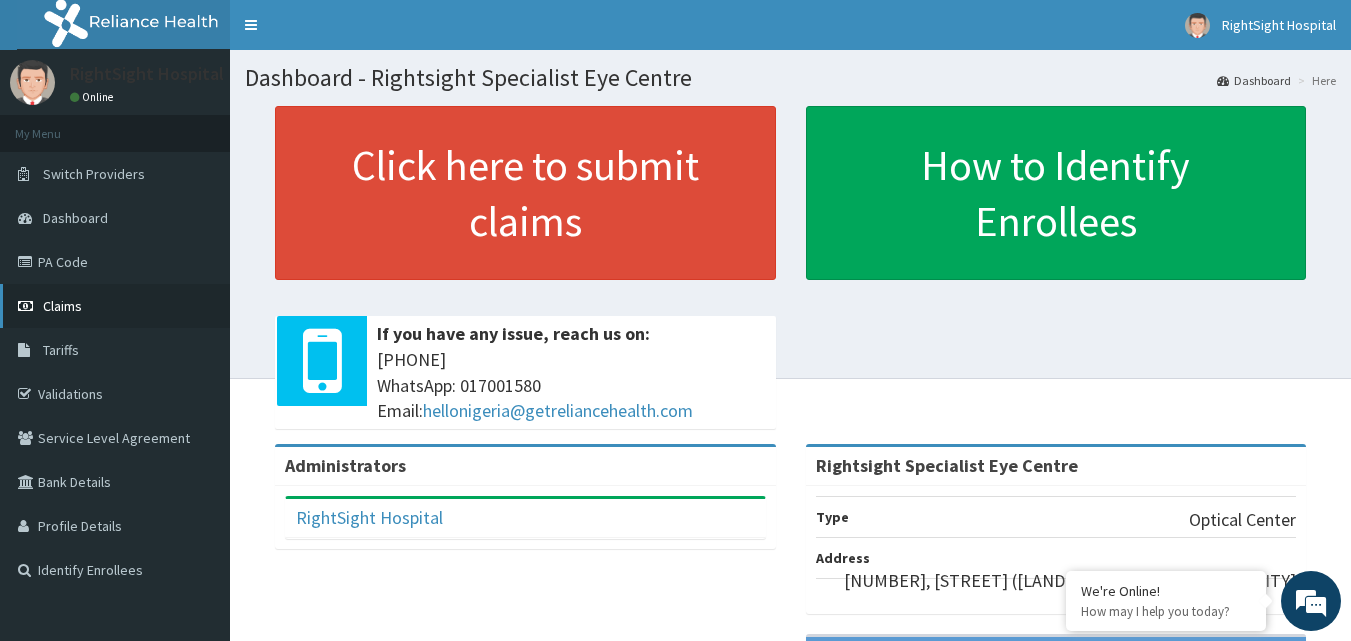 click on "Claims" at bounding box center (62, 306) 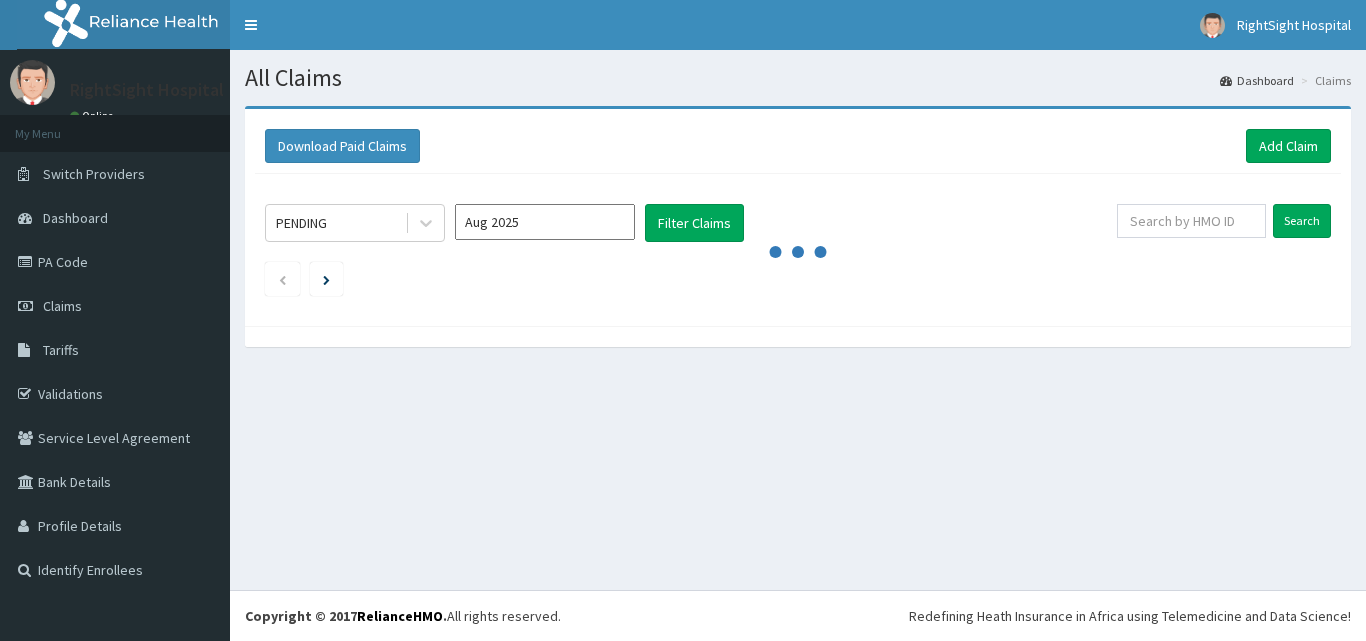 scroll, scrollTop: 0, scrollLeft: 0, axis: both 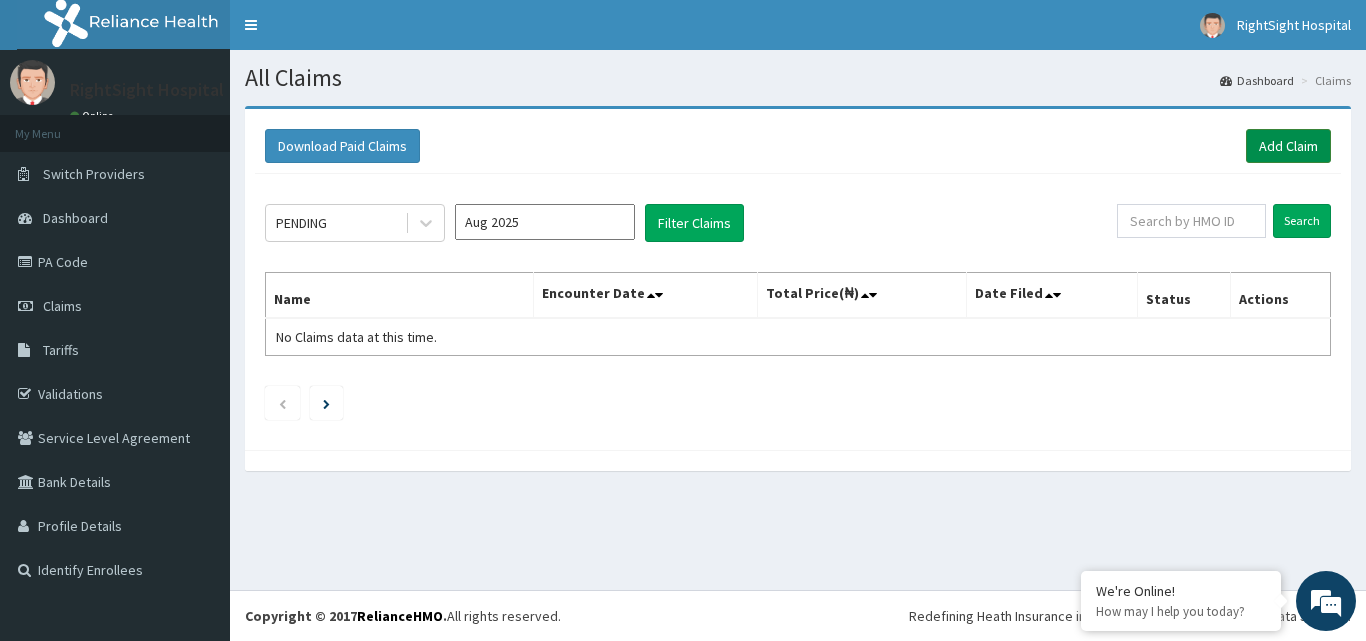 click on "Add Claim" at bounding box center (1288, 146) 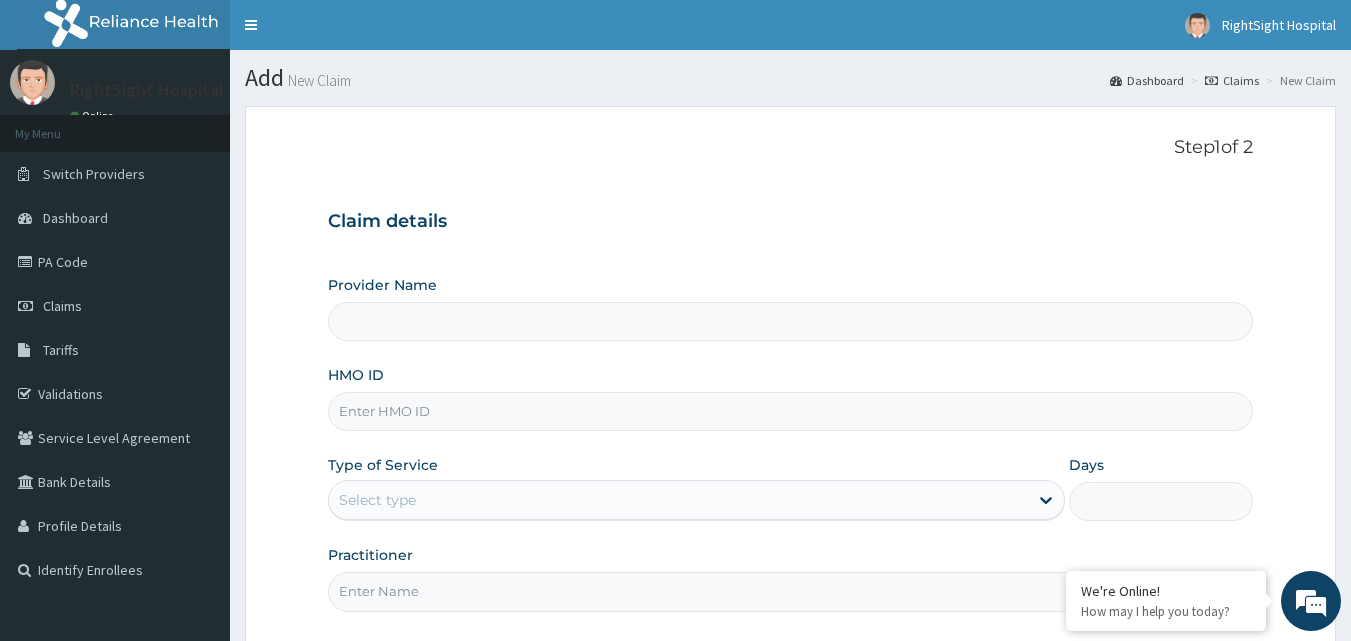 scroll, scrollTop: 0, scrollLeft: 0, axis: both 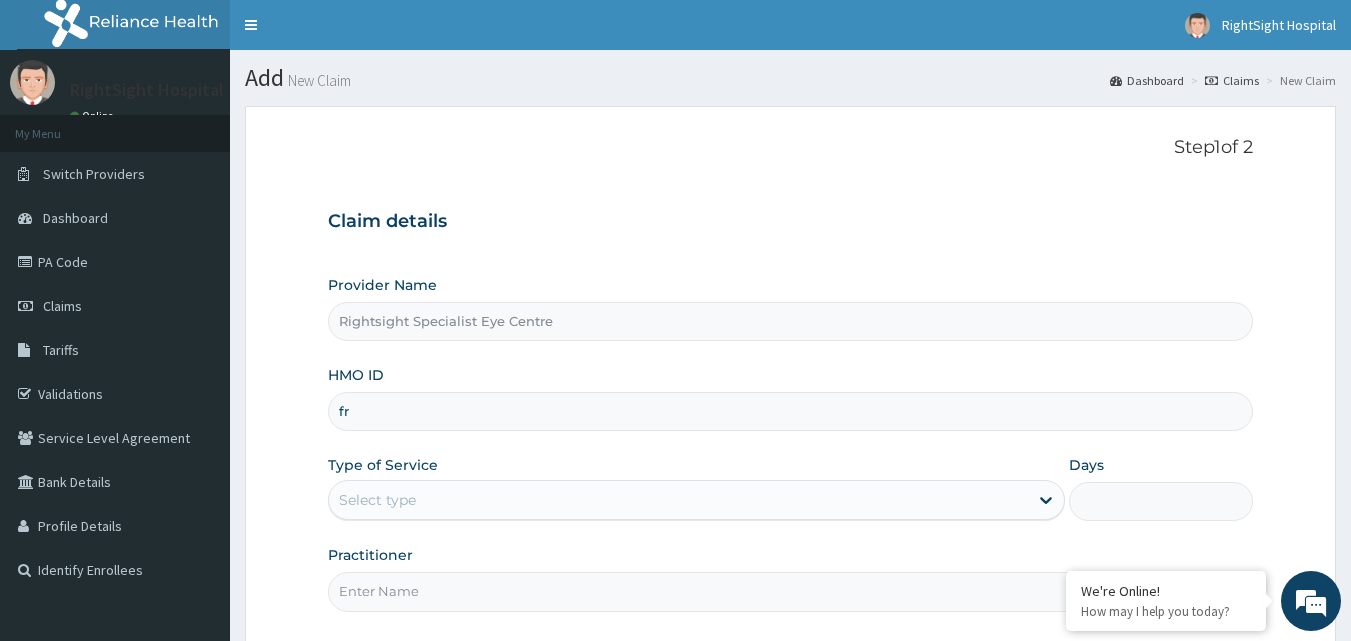 type on "f" 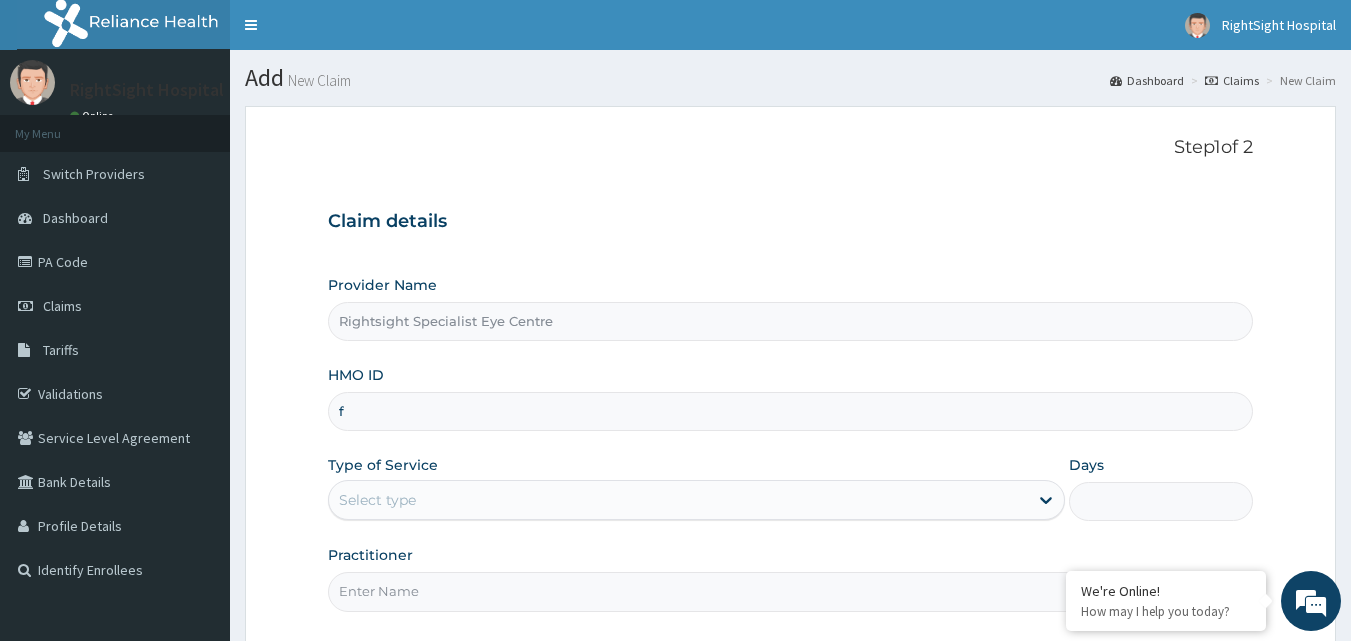 scroll, scrollTop: 0, scrollLeft: 0, axis: both 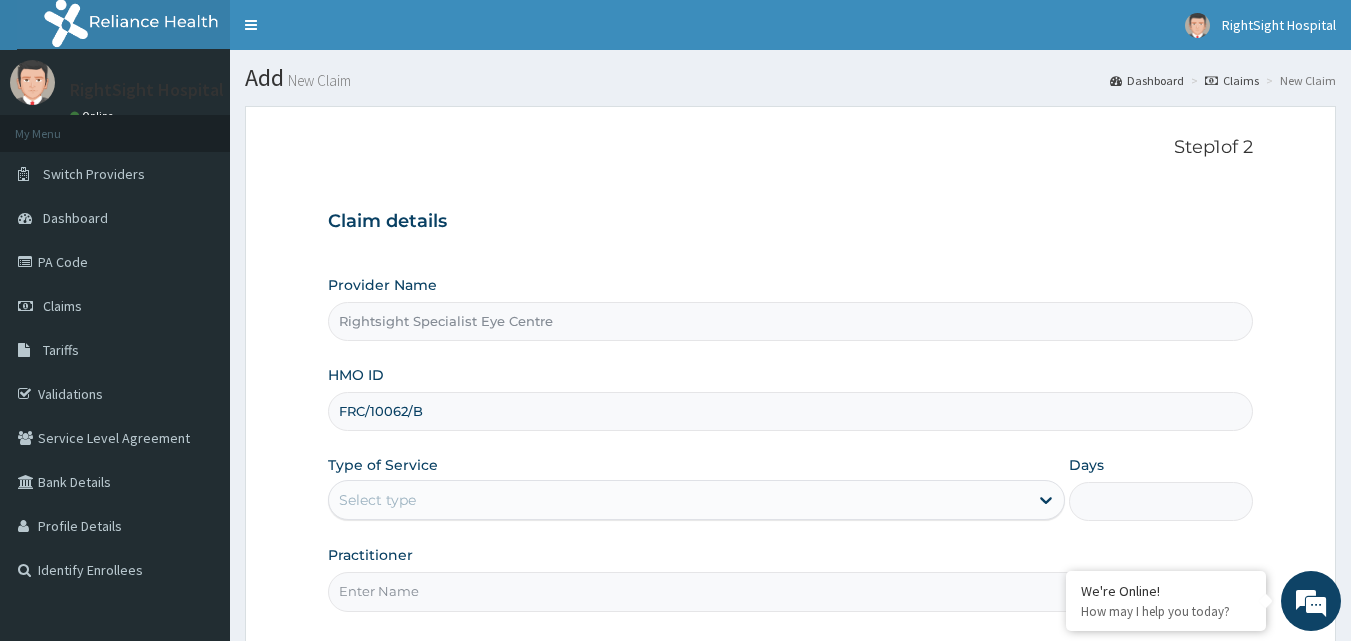 type on "FRC/10062/B" 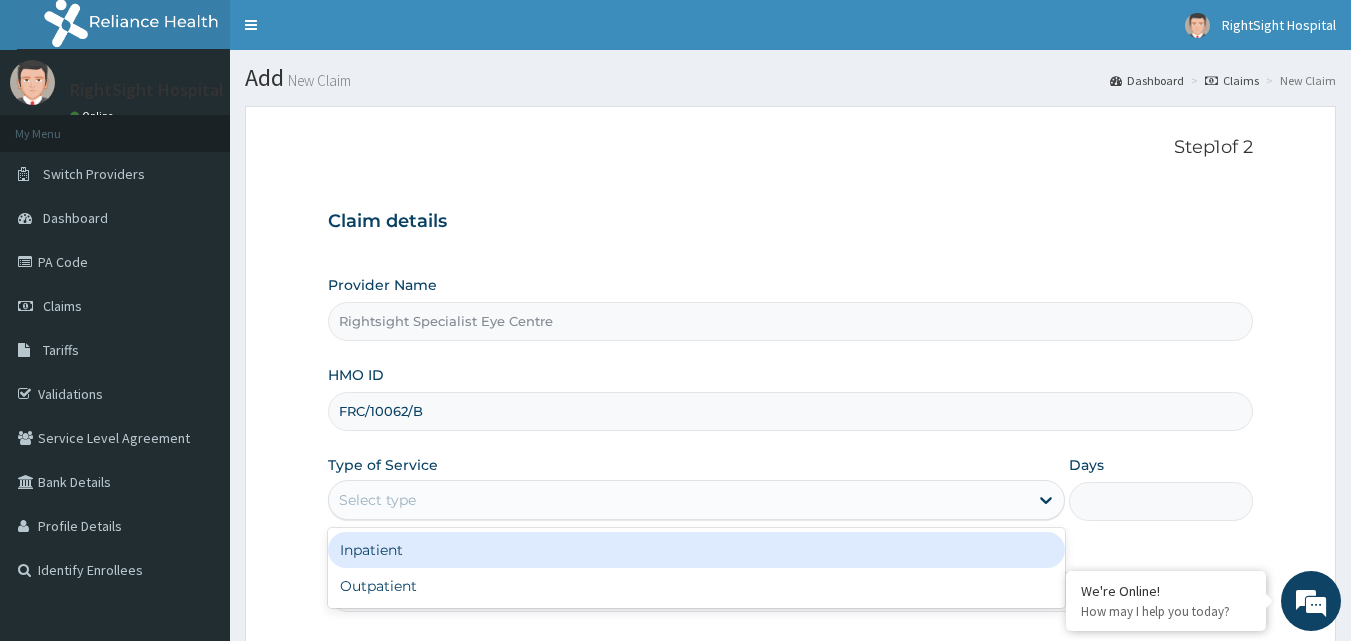 click on "Outpatient" at bounding box center (696, 586) 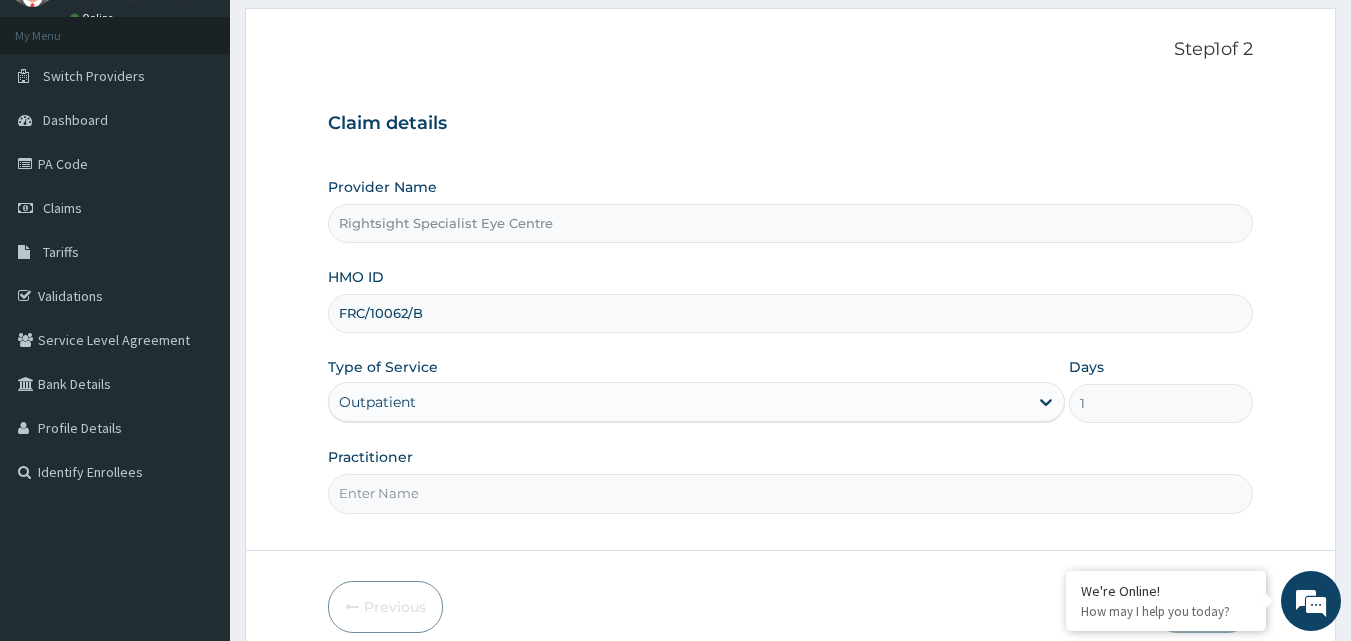 scroll, scrollTop: 123, scrollLeft: 0, axis: vertical 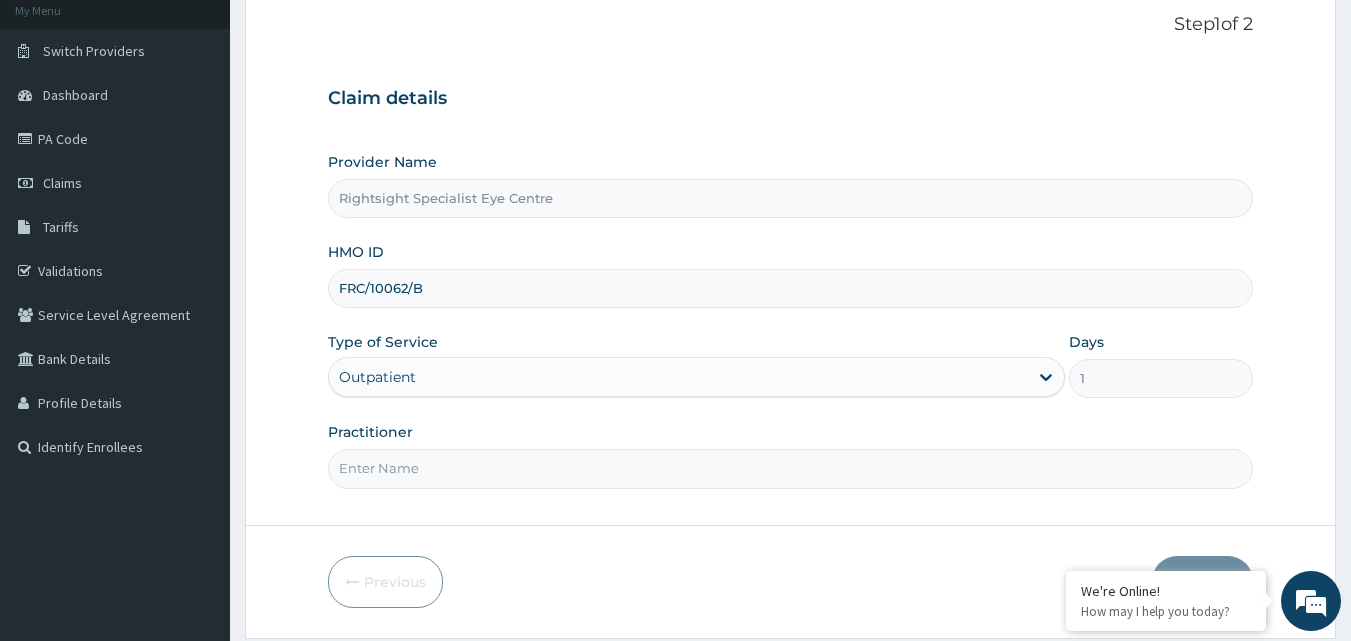 click on "Practitioner" at bounding box center [791, 468] 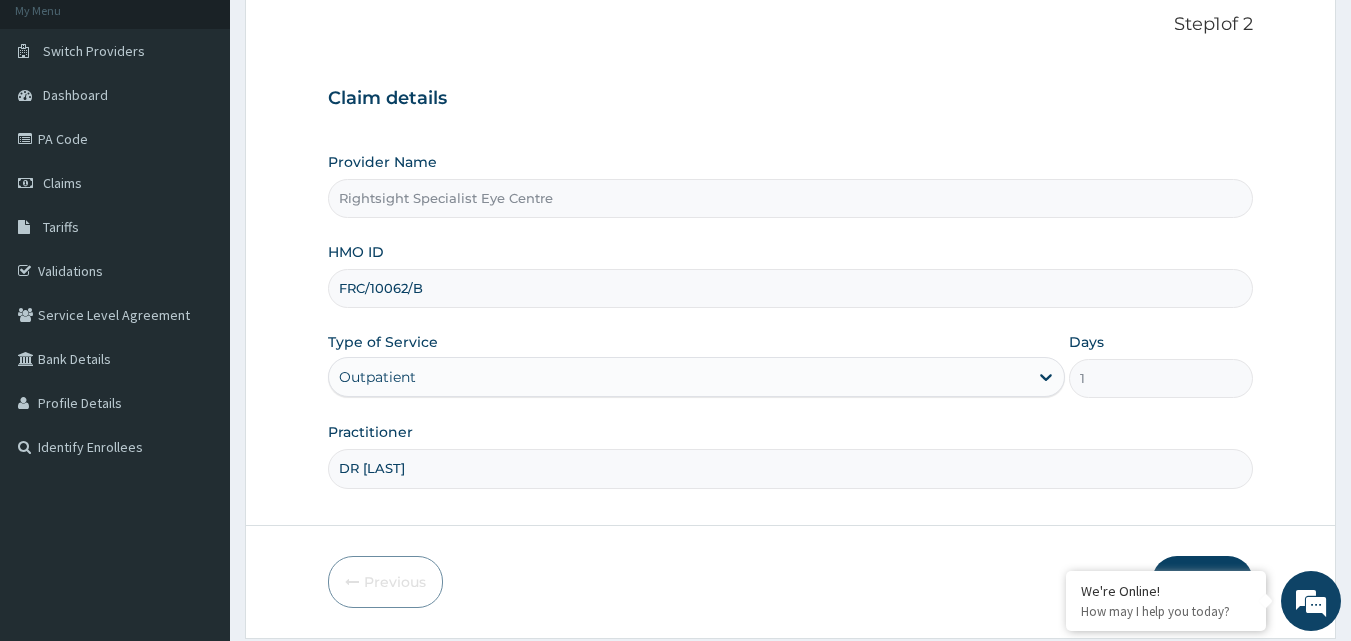 type on "DR OKEKE" 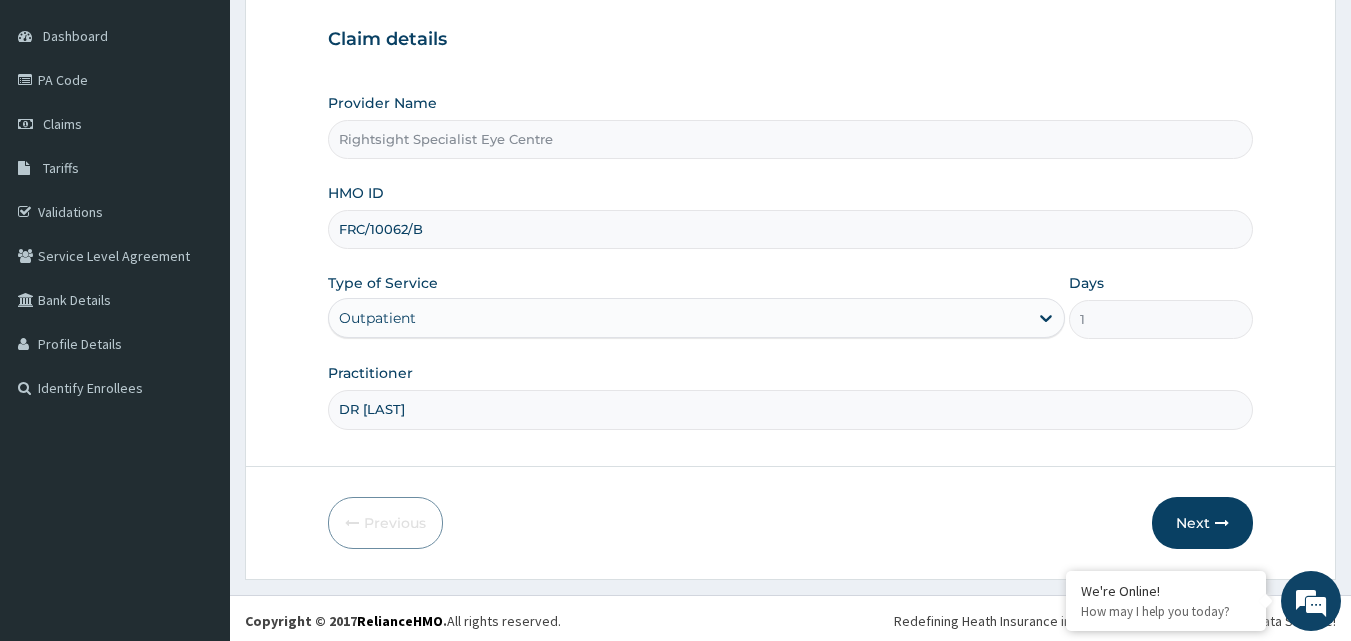 scroll, scrollTop: 187, scrollLeft: 0, axis: vertical 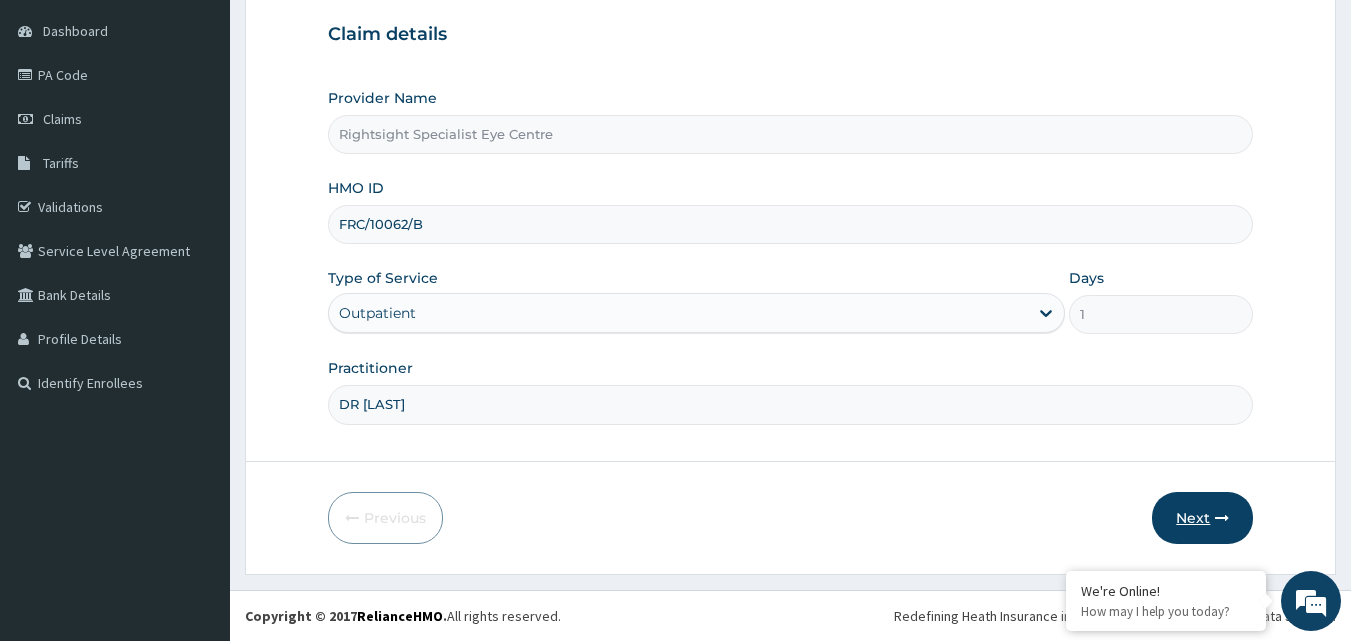 click on "Next" at bounding box center [1202, 518] 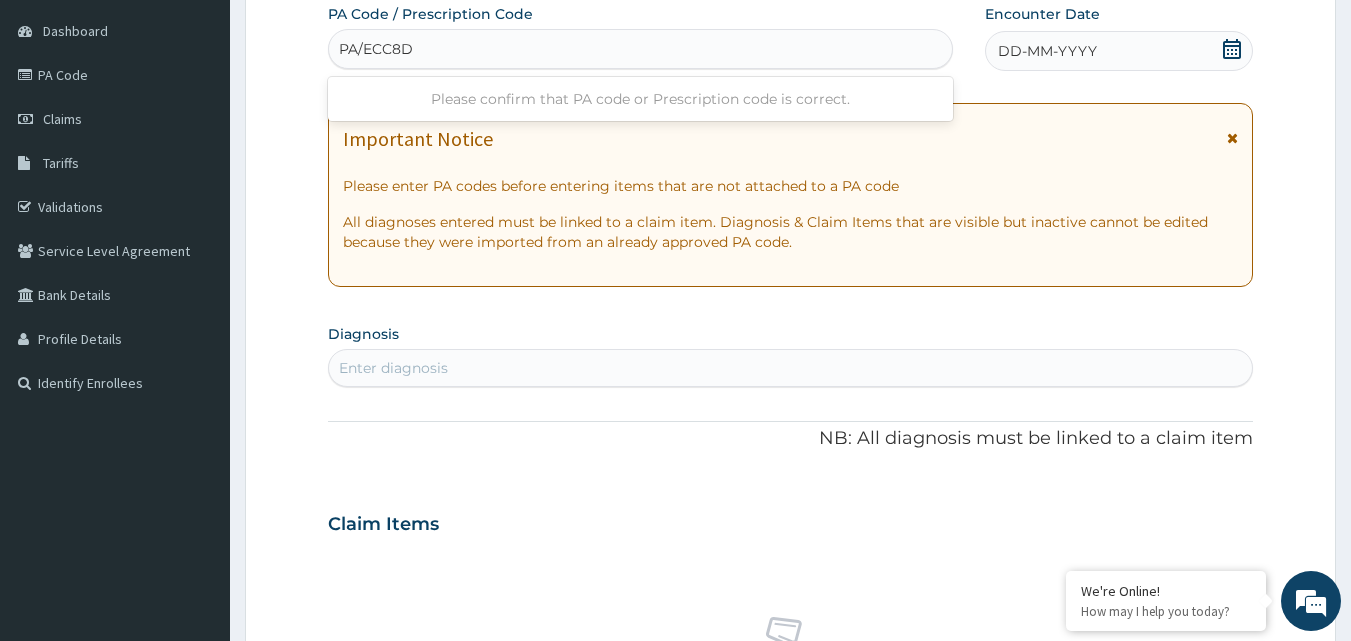 type on "PA/ECC8D1" 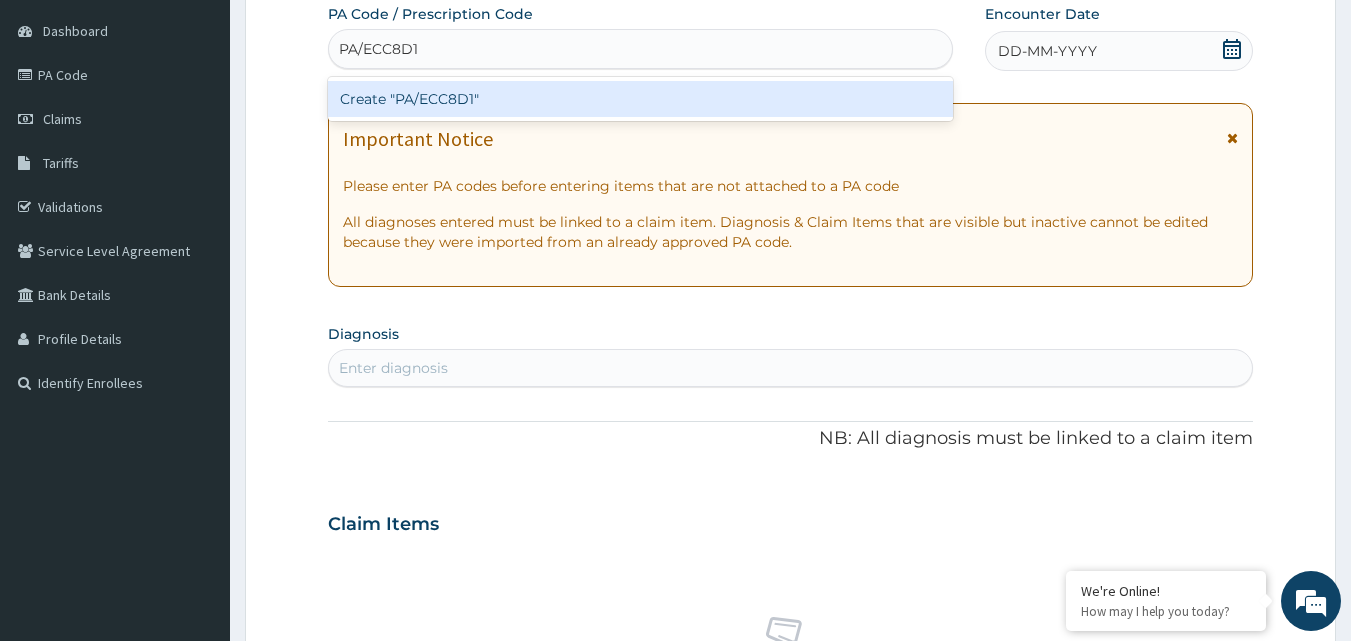 click on "Create "PA/ECC8D1"" at bounding box center (641, 99) 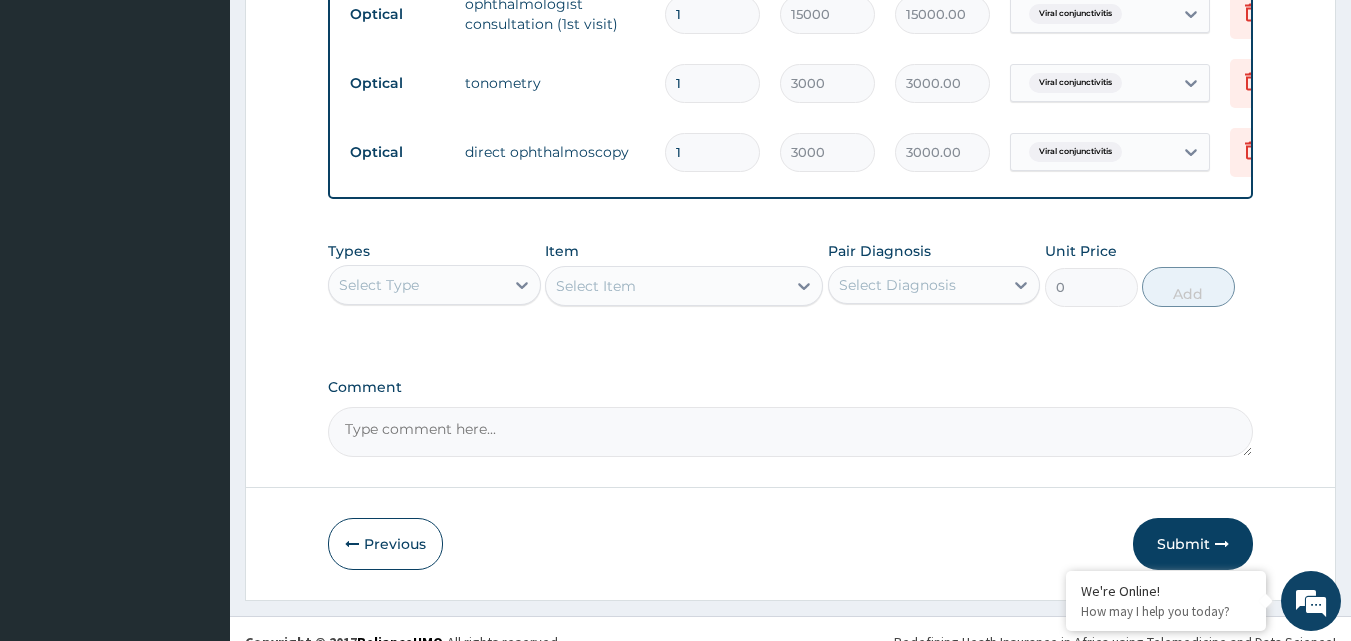 scroll, scrollTop: 1342, scrollLeft: 0, axis: vertical 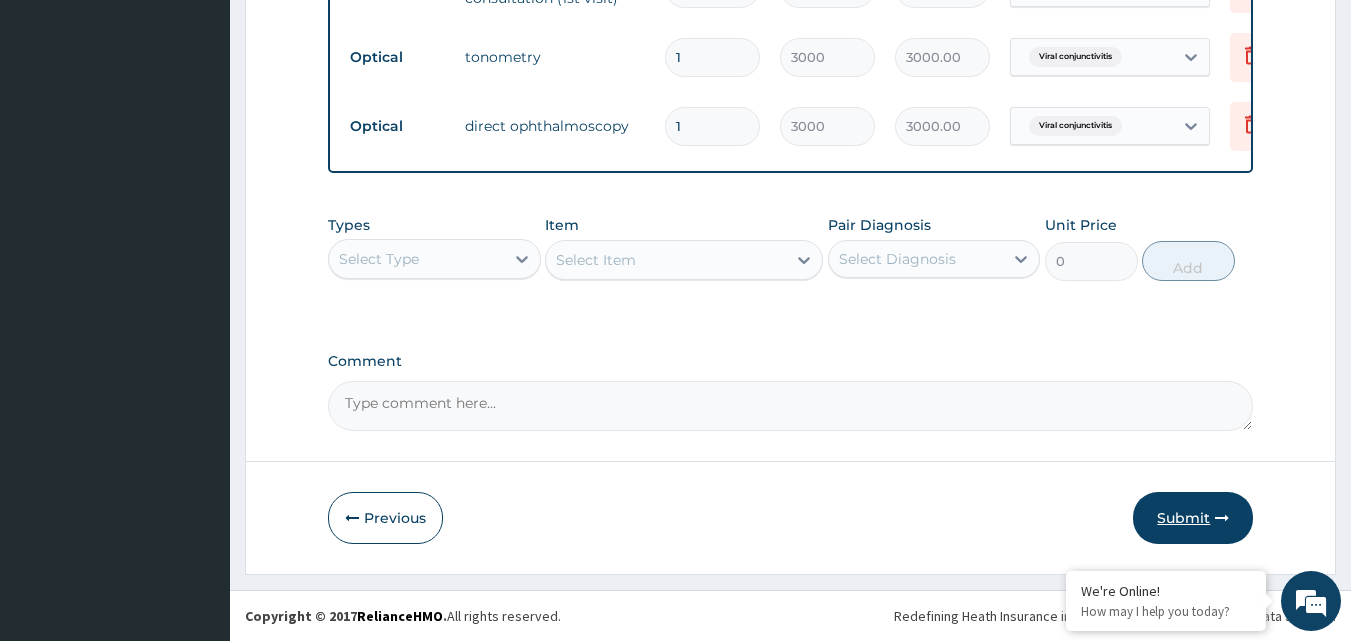 click on "Submit" at bounding box center [1193, 518] 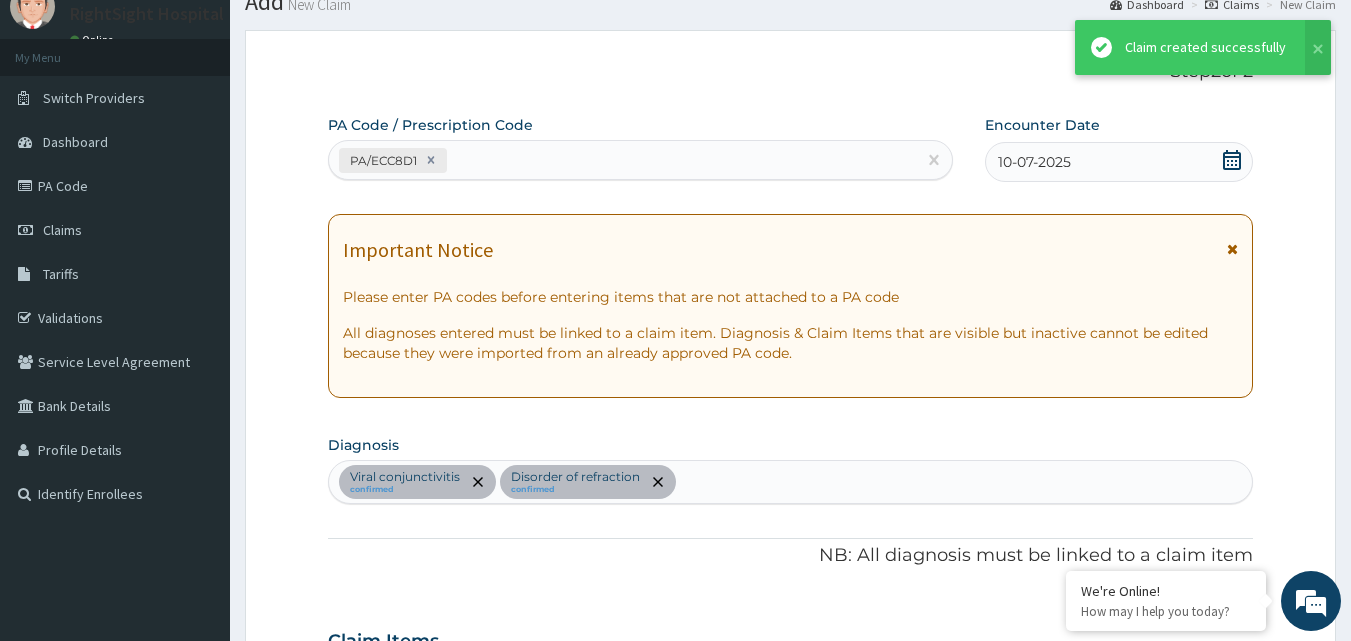 scroll, scrollTop: 1342, scrollLeft: 0, axis: vertical 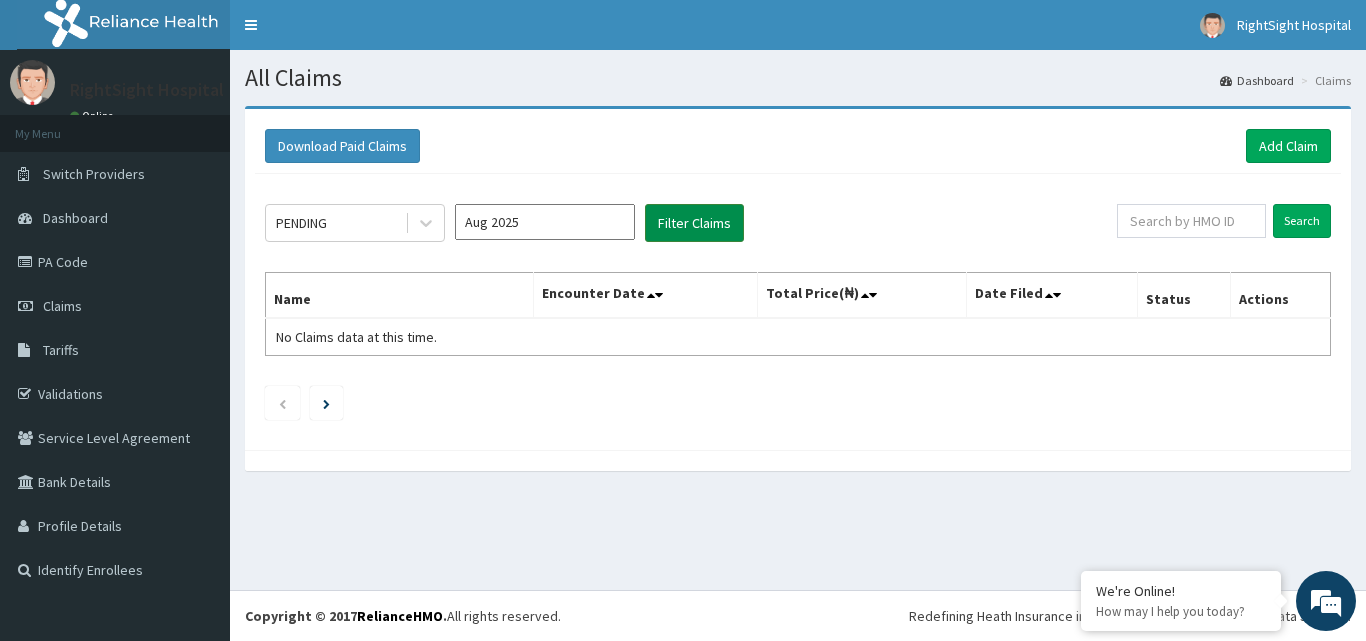 click on "Filter Claims" at bounding box center [694, 223] 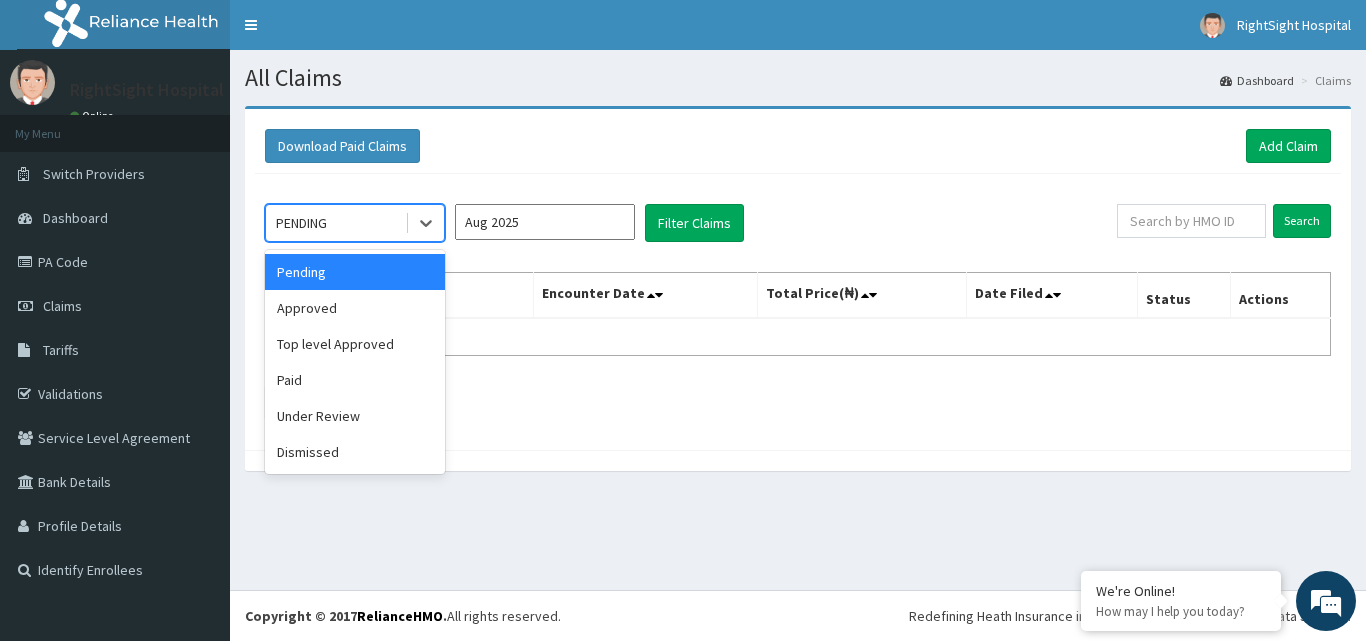 click on "Under Review" at bounding box center (355, 416) 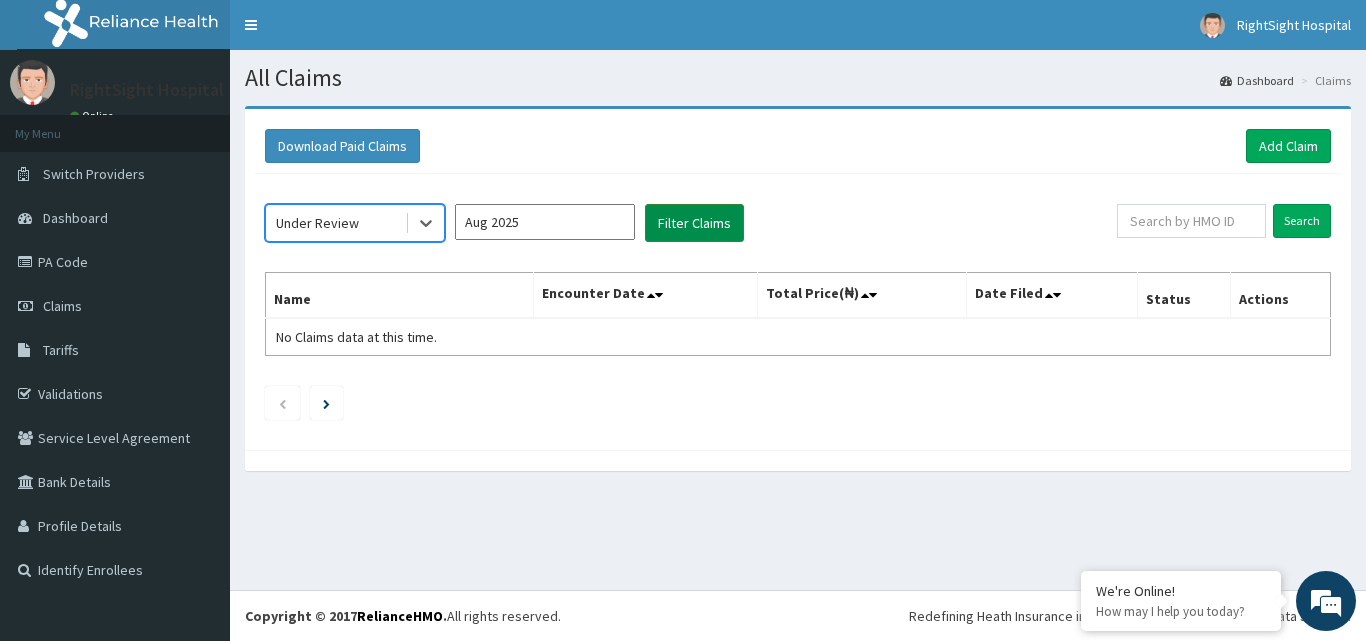 click on "Filter Claims" at bounding box center (694, 223) 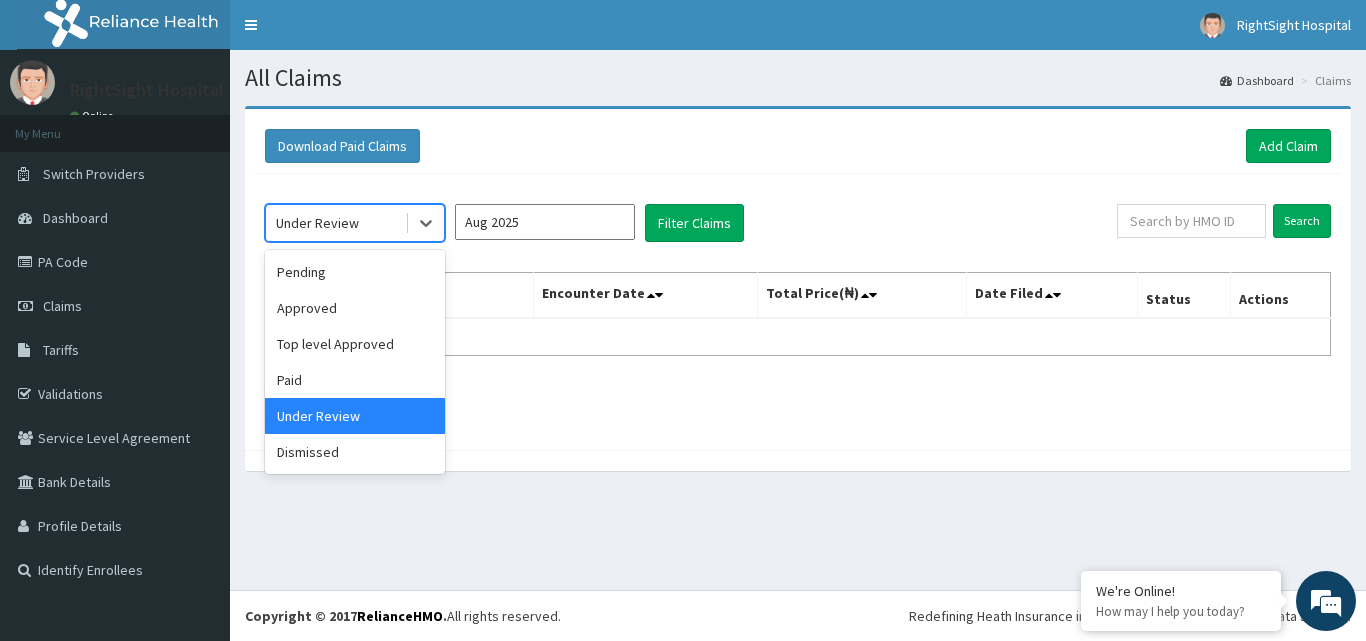click on "Pending" at bounding box center [355, 272] 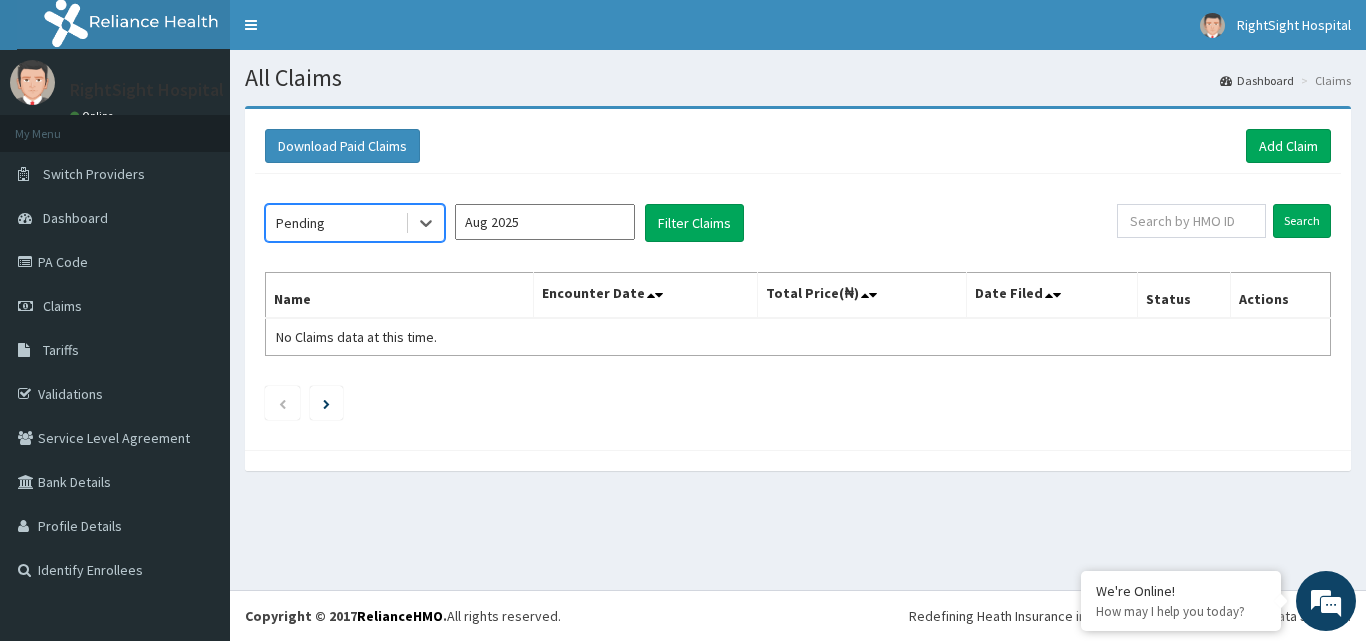 click on "Aug 2025" at bounding box center [545, 222] 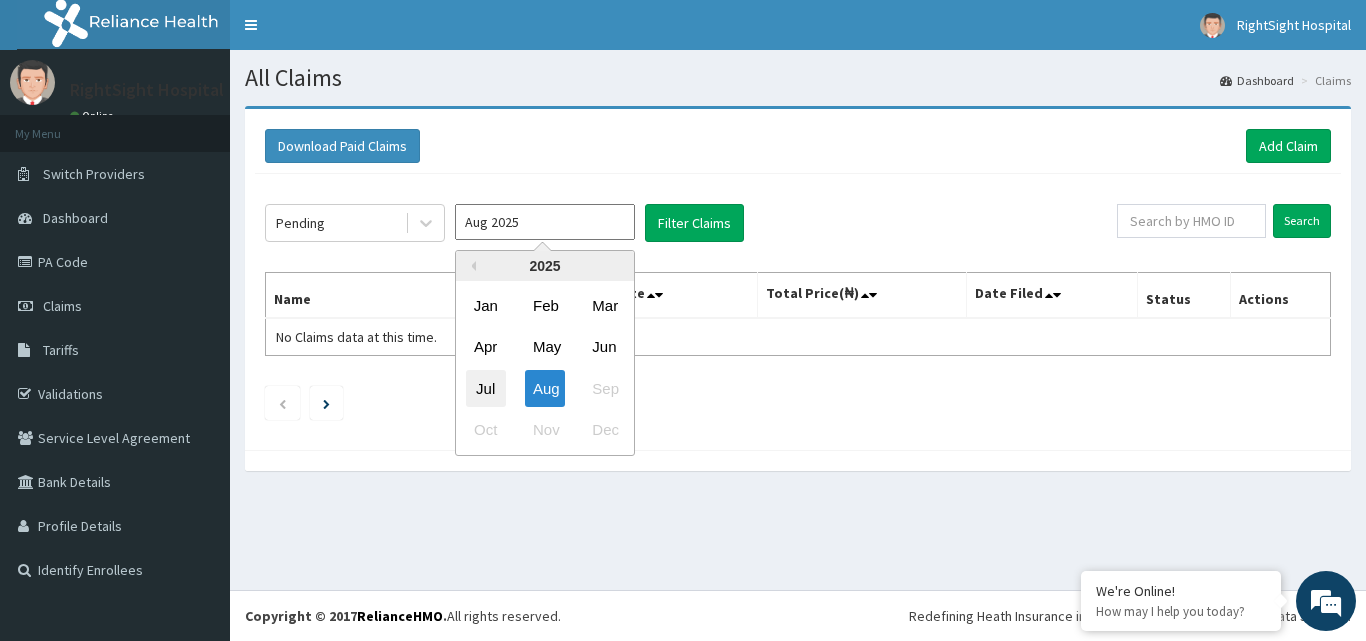 click on "Jul" at bounding box center (486, 388) 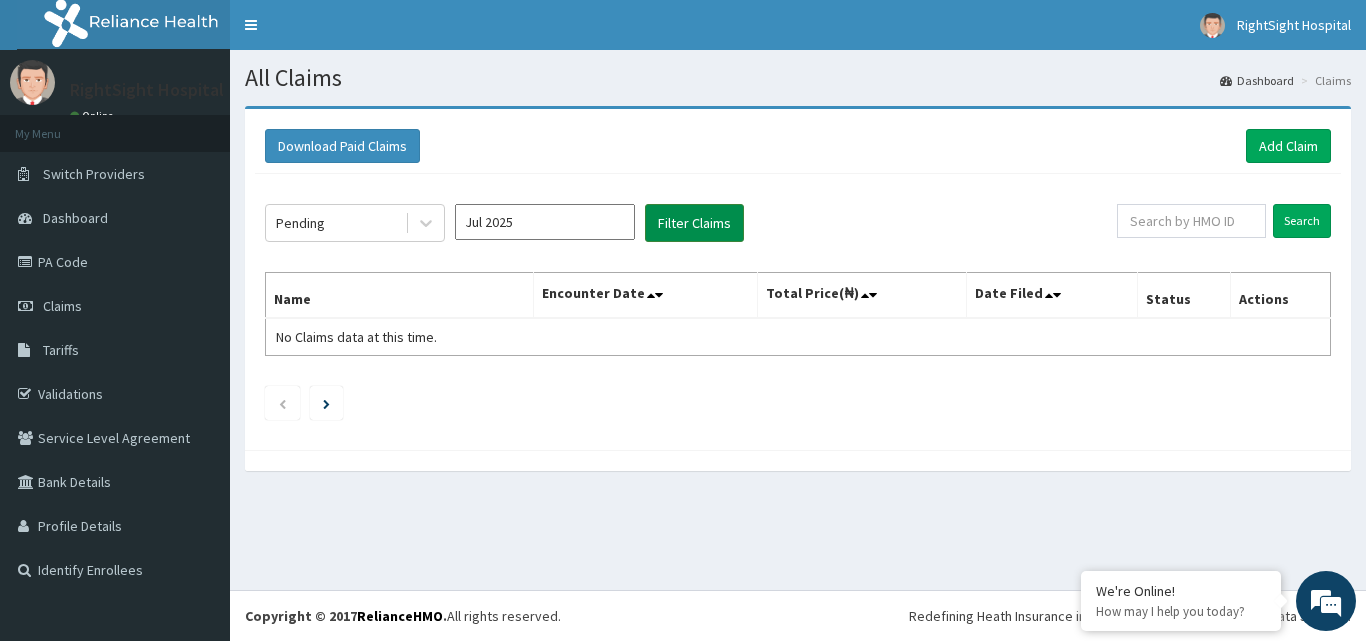 click on "Filter Claims" at bounding box center [694, 223] 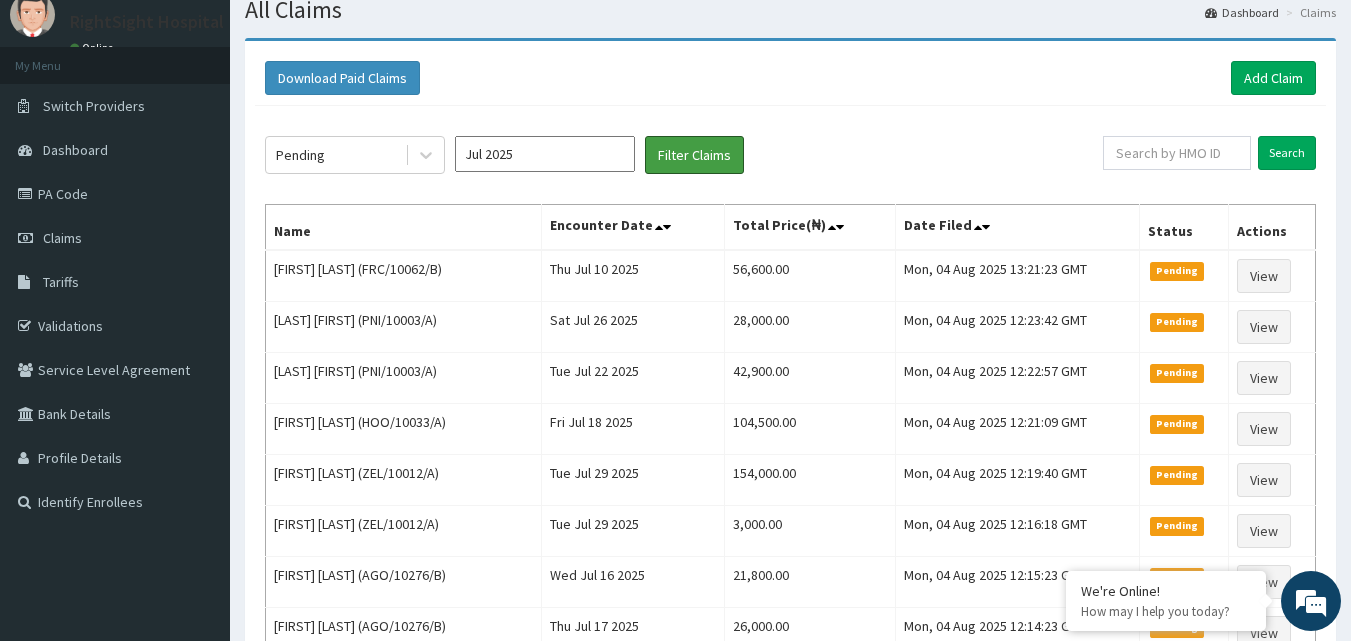 scroll, scrollTop: 0, scrollLeft: 0, axis: both 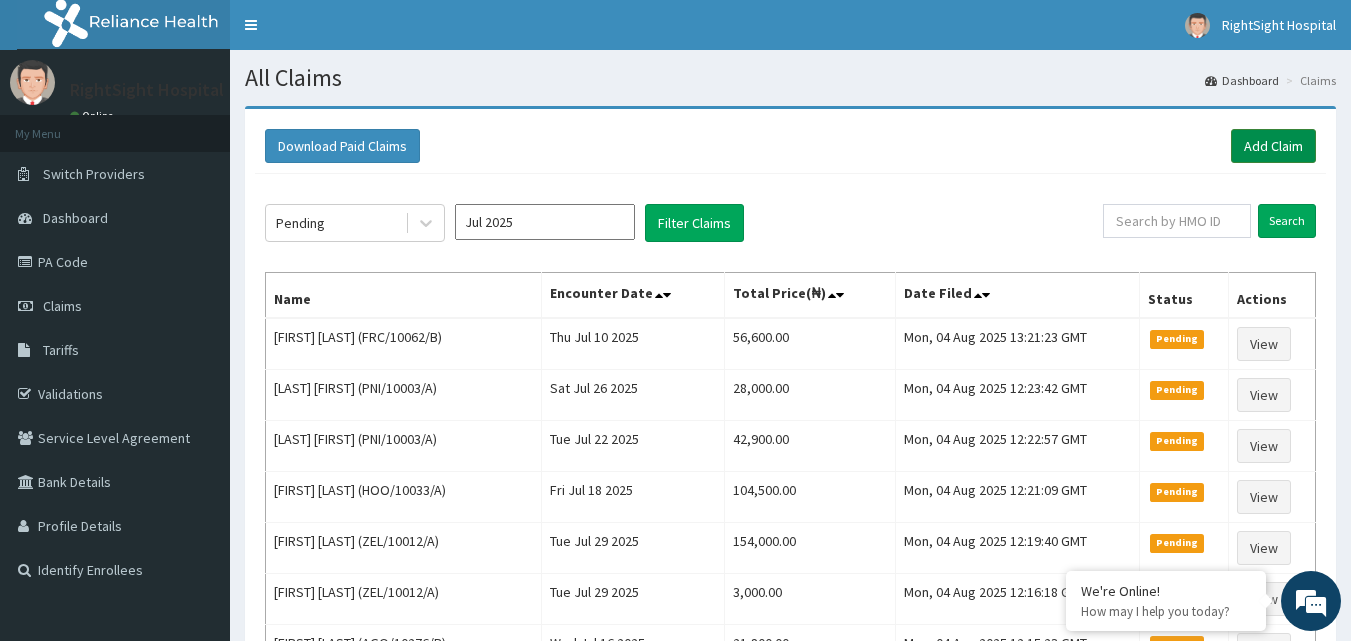 click on "Add Claim" at bounding box center [1273, 146] 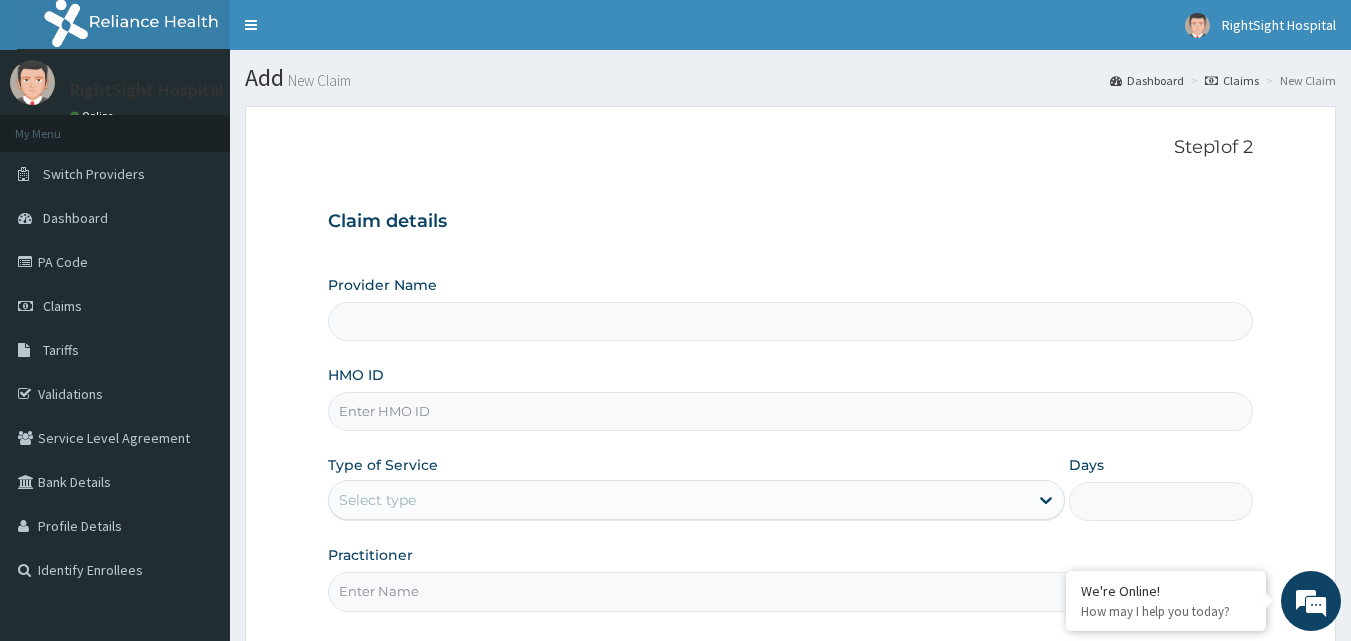 scroll, scrollTop: 0, scrollLeft: 0, axis: both 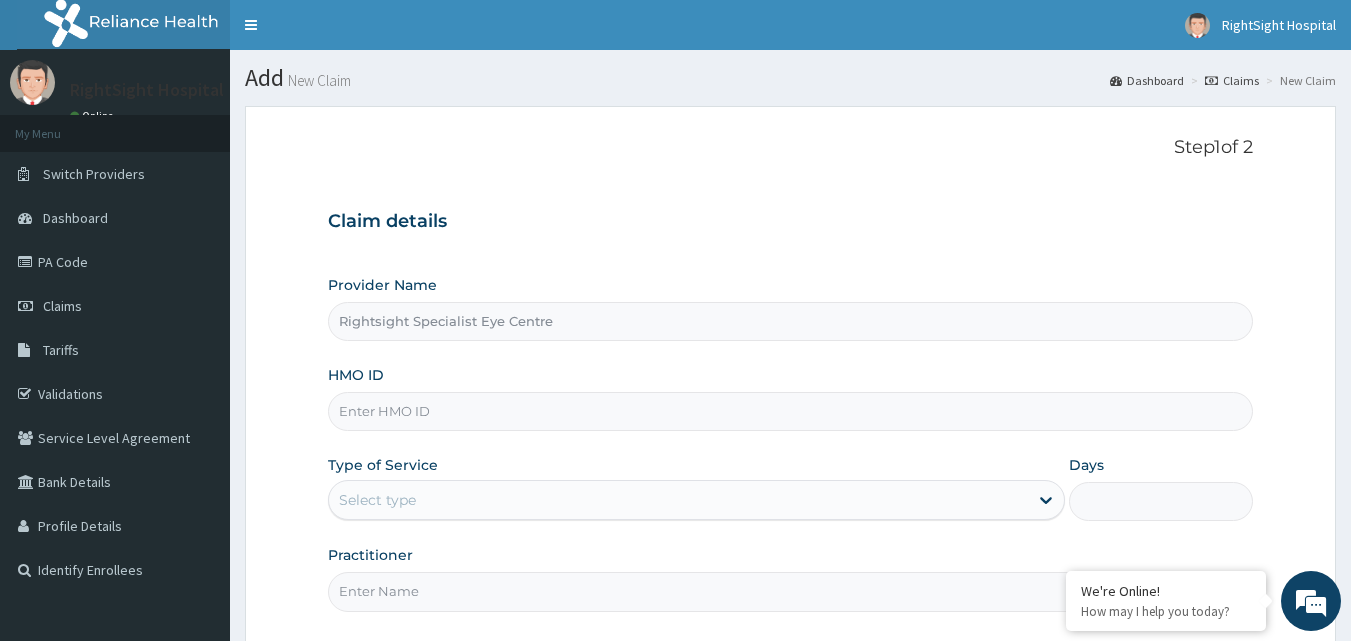 click on "HMO ID" at bounding box center (791, 411) 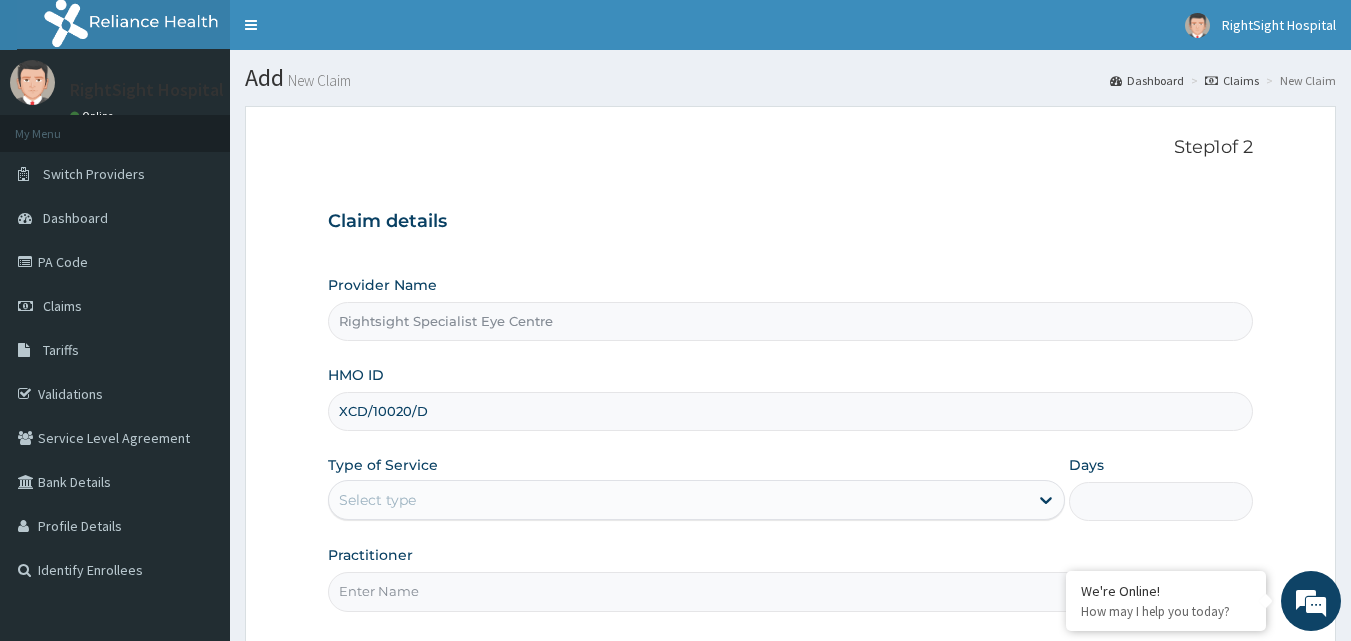 type on "XCD/10020/D" 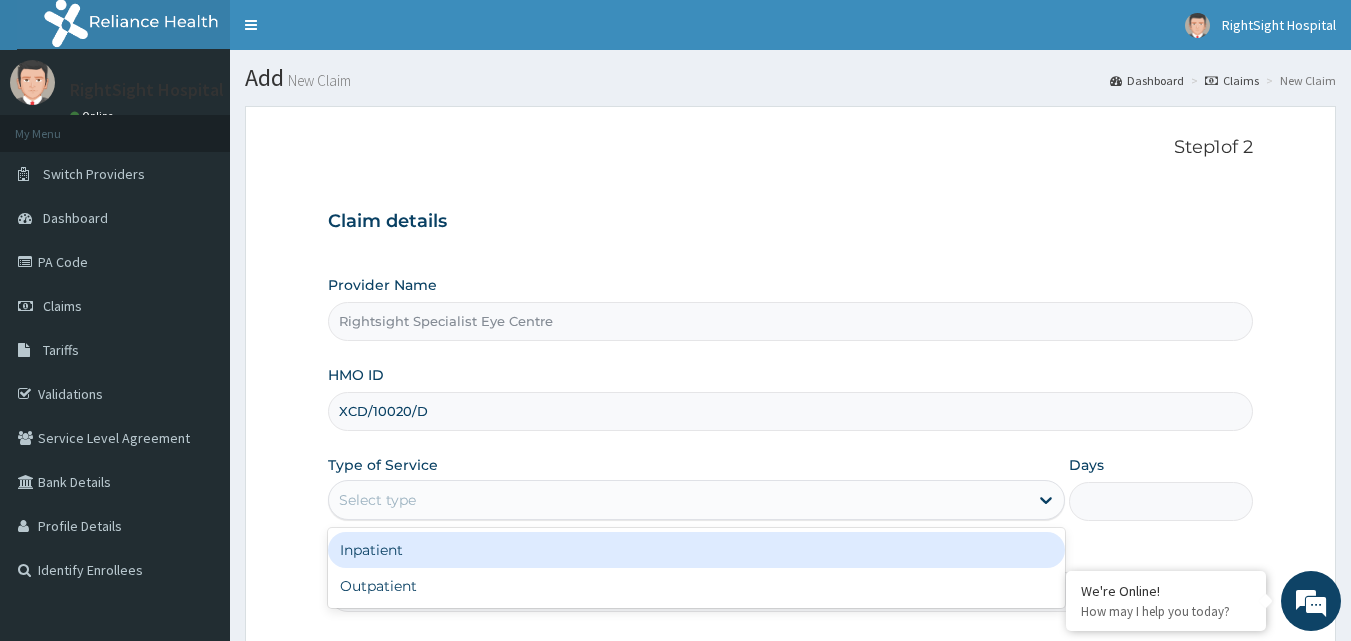 click on "Outpatient" at bounding box center [696, 586] 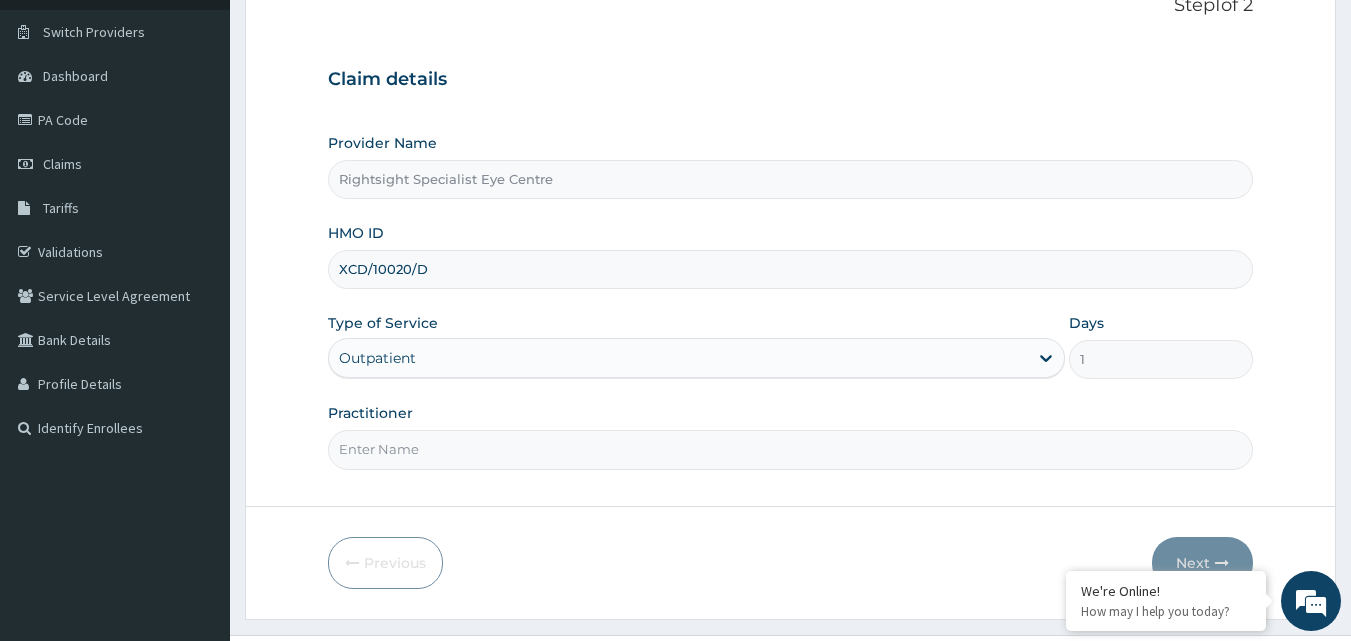 scroll, scrollTop: 143, scrollLeft: 0, axis: vertical 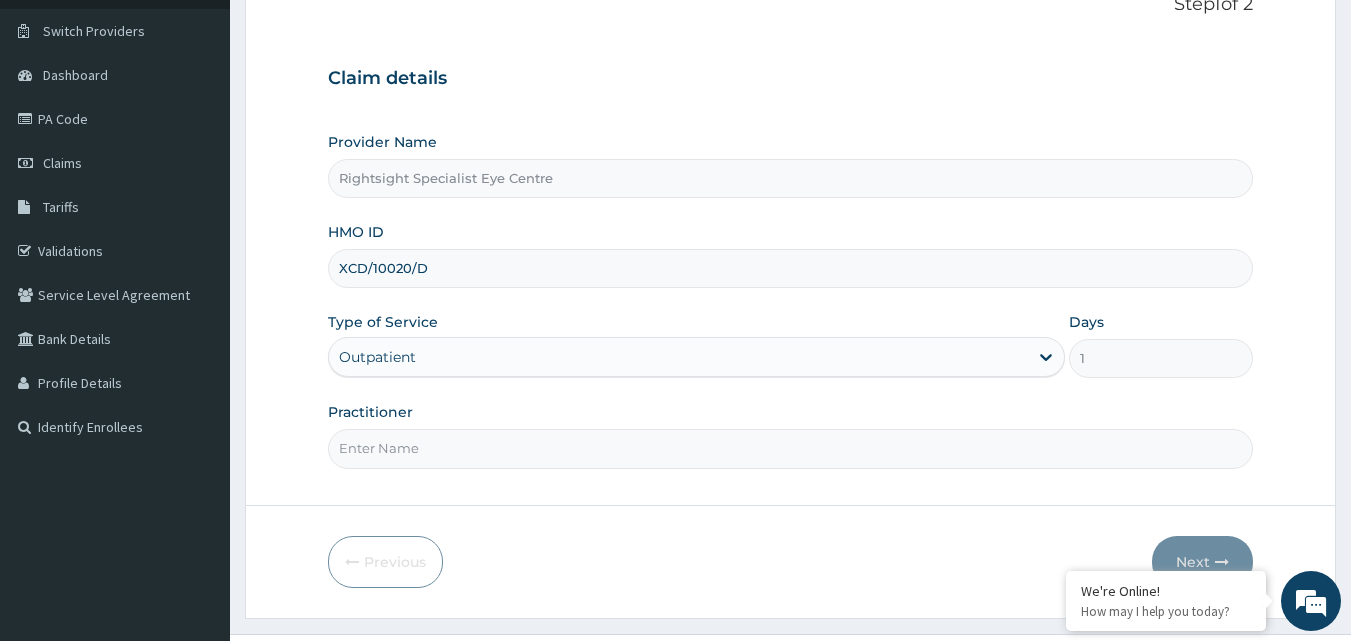 click on "Practitioner" at bounding box center (791, 448) 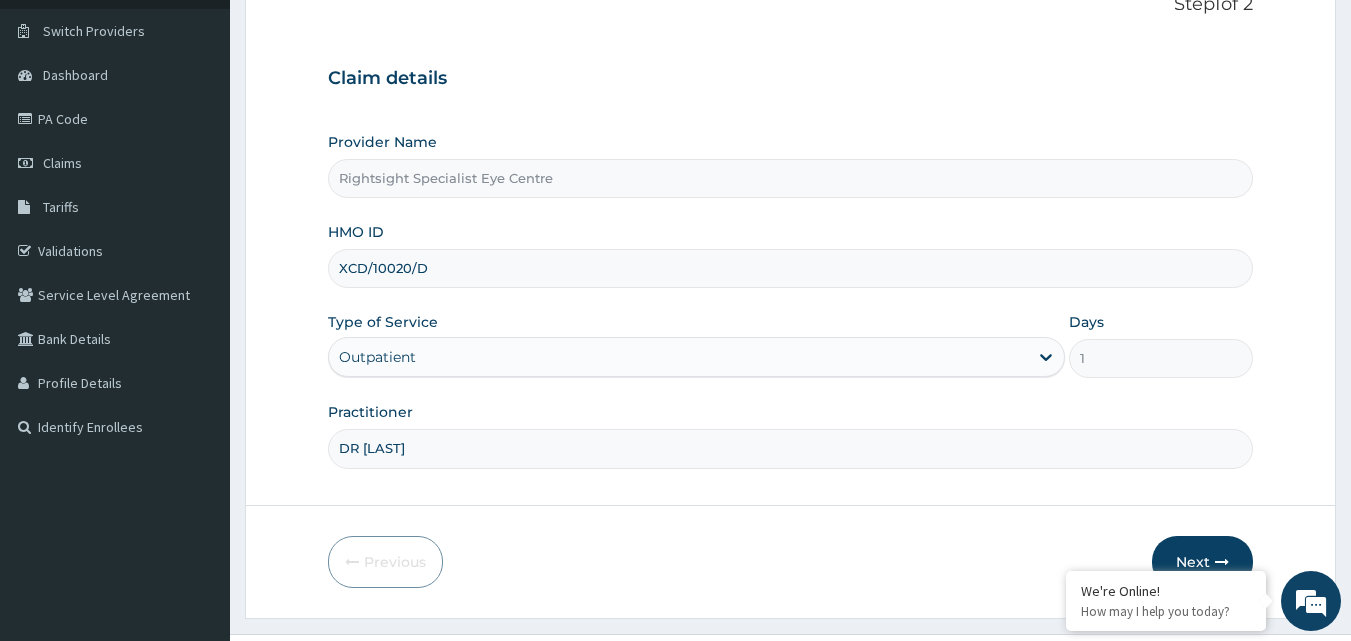 type on "DR ACHULONU" 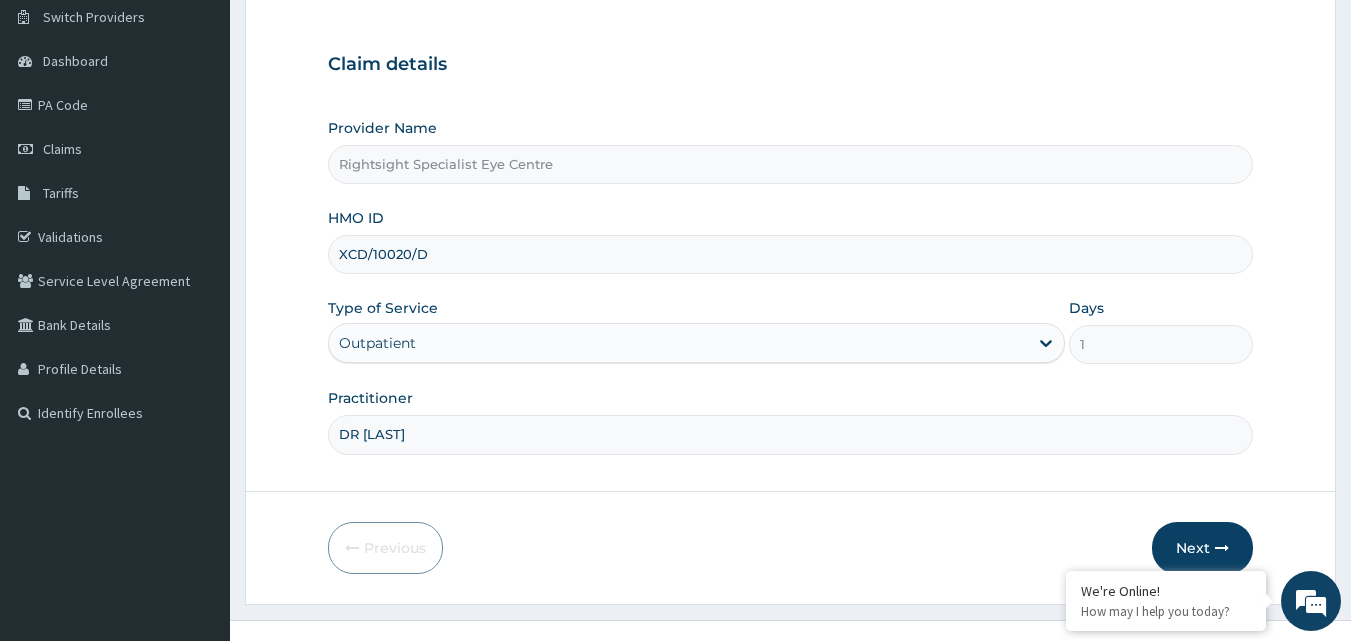 scroll, scrollTop: 187, scrollLeft: 0, axis: vertical 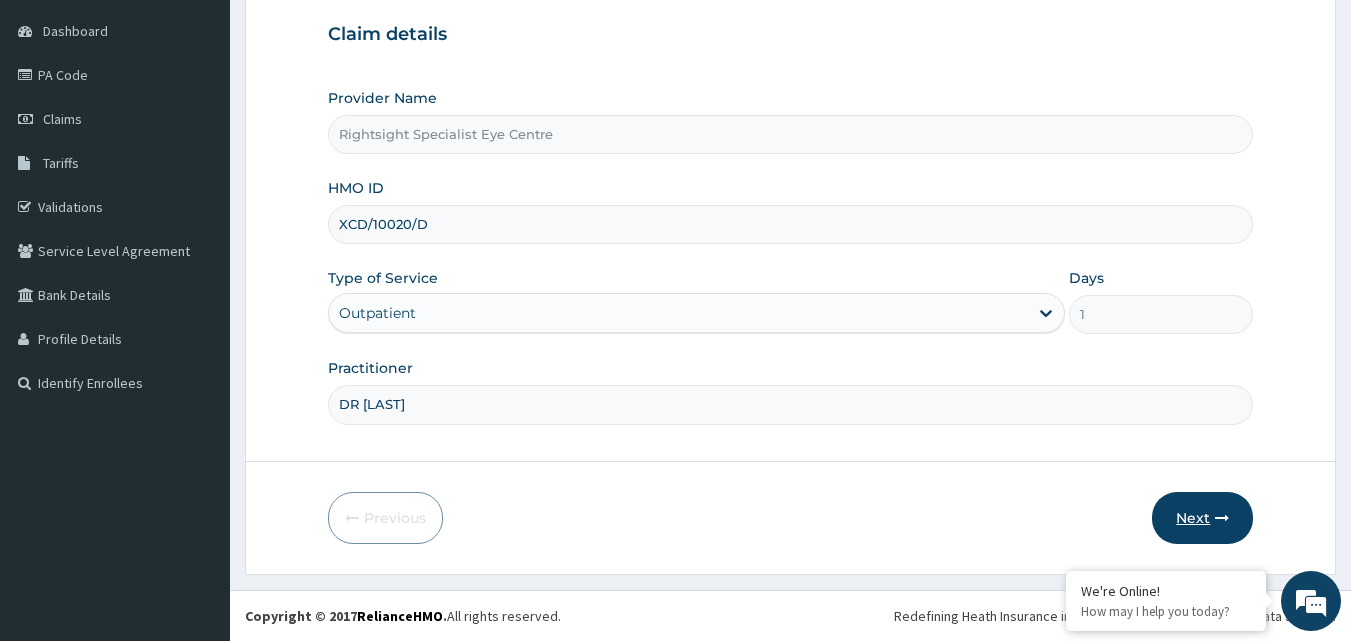 click on "Next" at bounding box center (1202, 518) 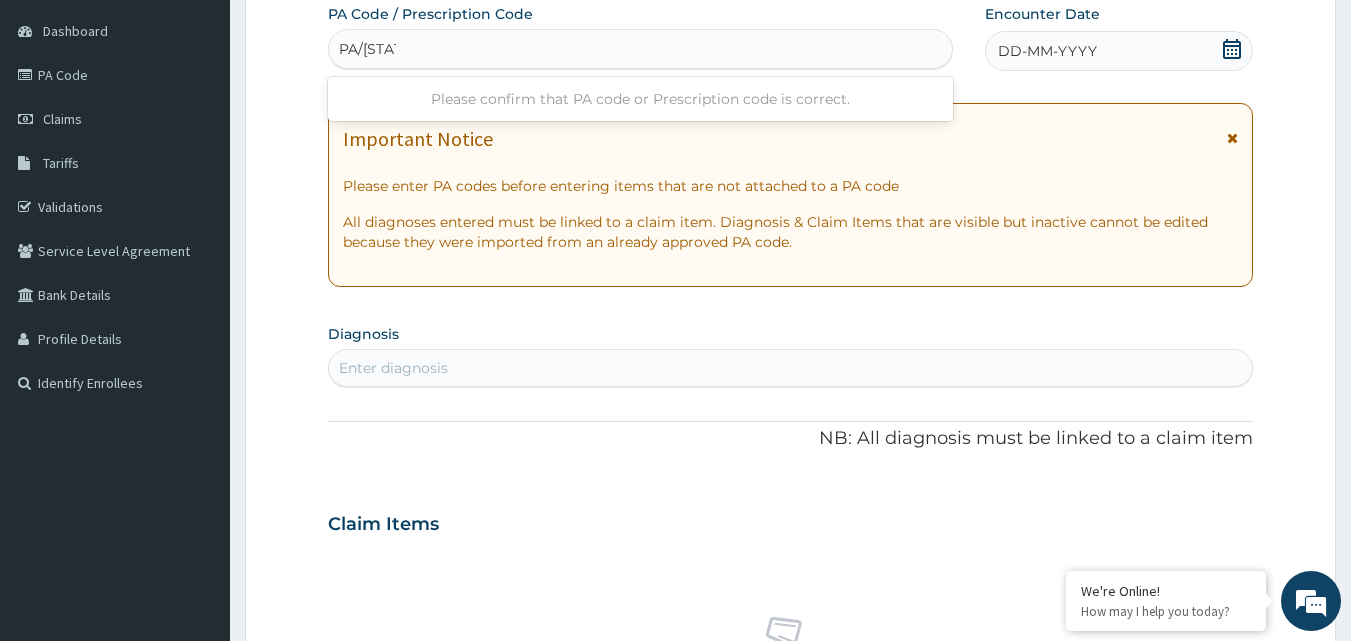 type on "PA/616799" 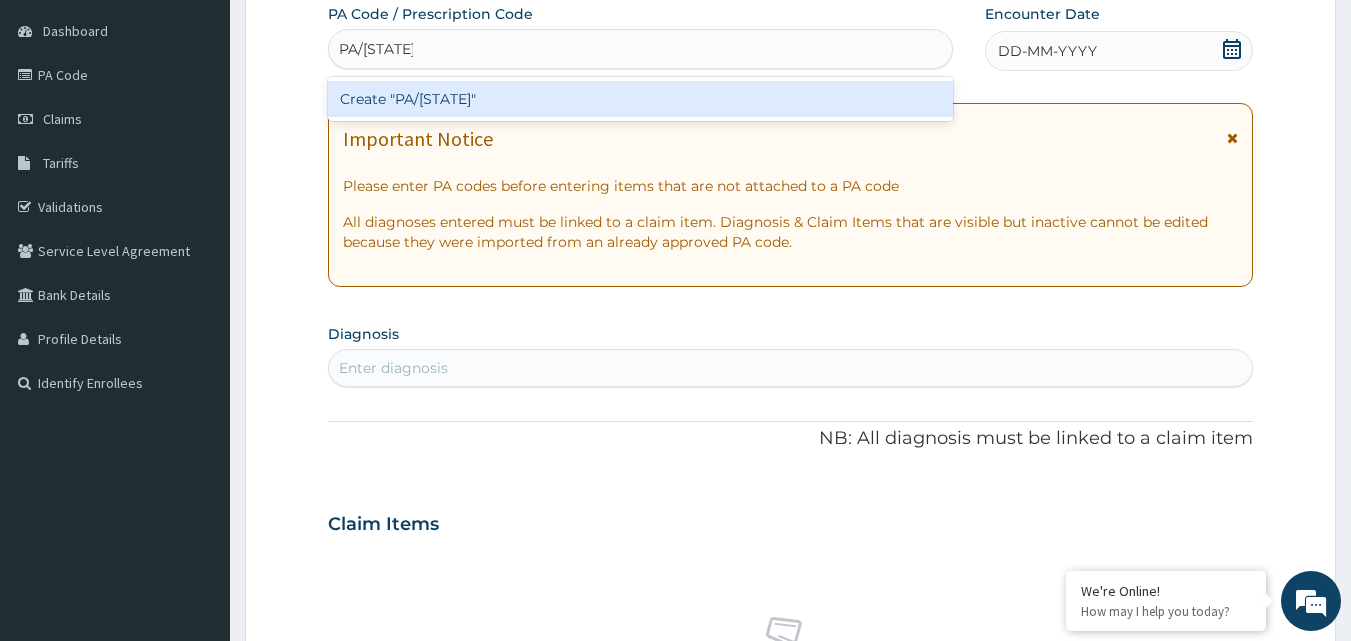 click on "Create "PA/616799"" at bounding box center [641, 99] 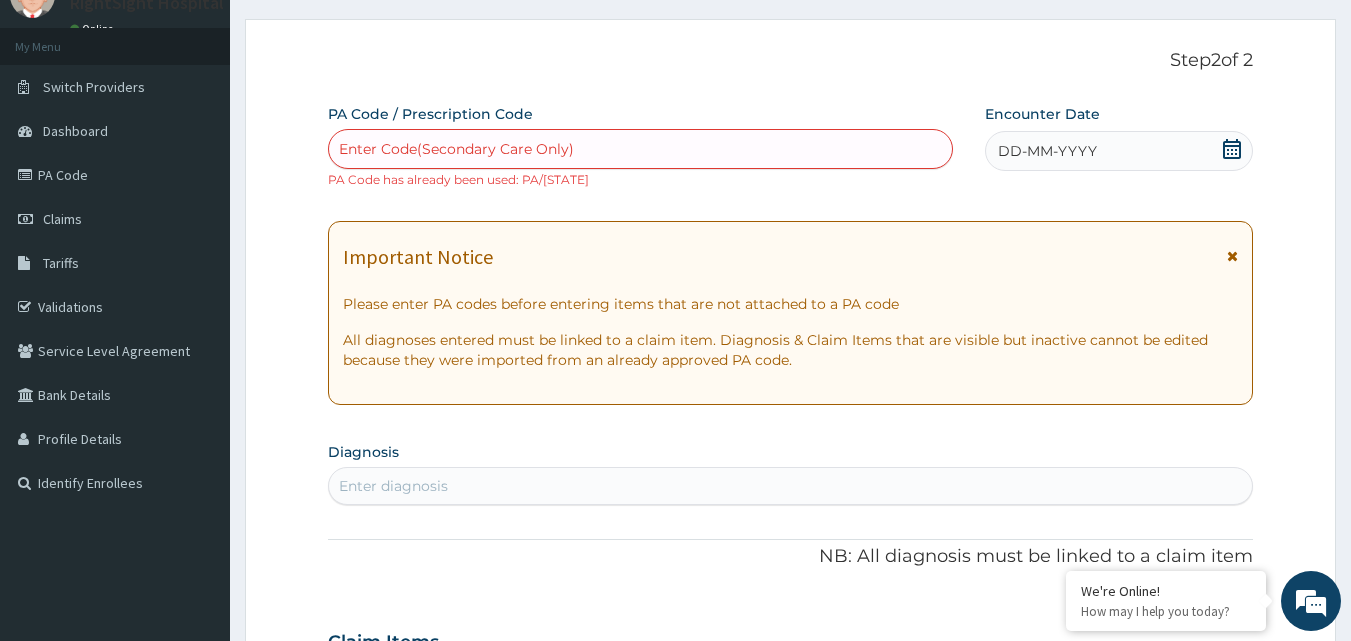 scroll, scrollTop: 0, scrollLeft: 0, axis: both 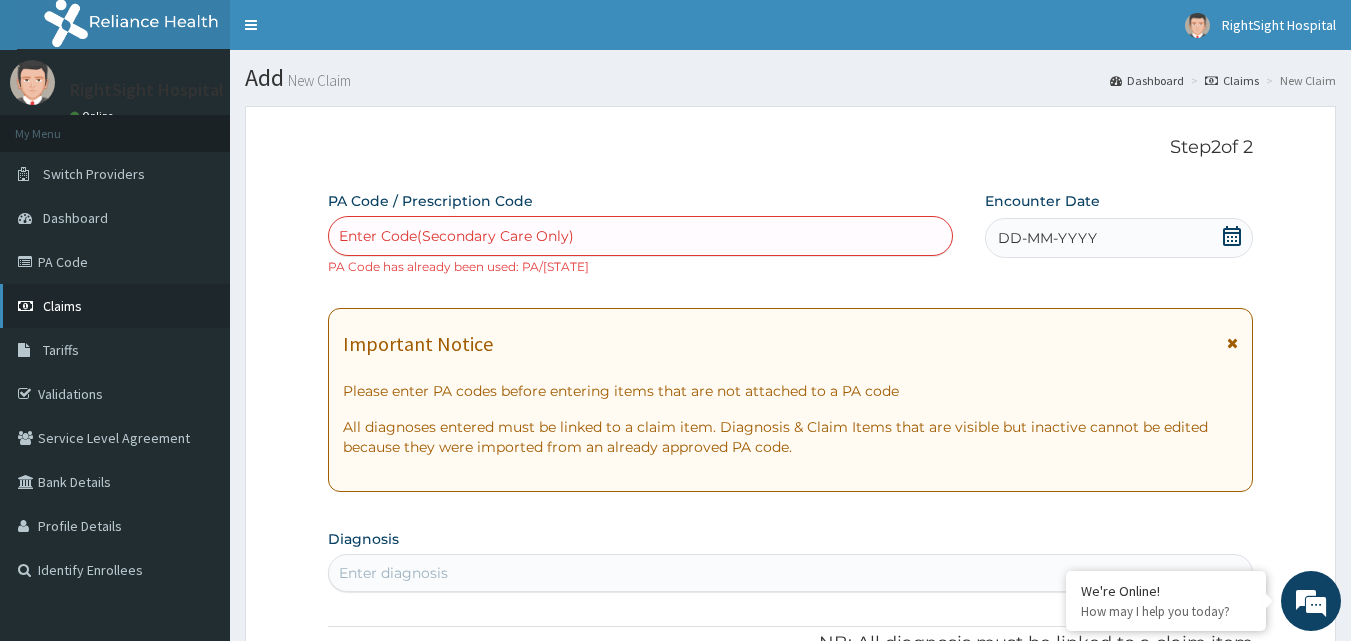click on "Claims" at bounding box center (115, 306) 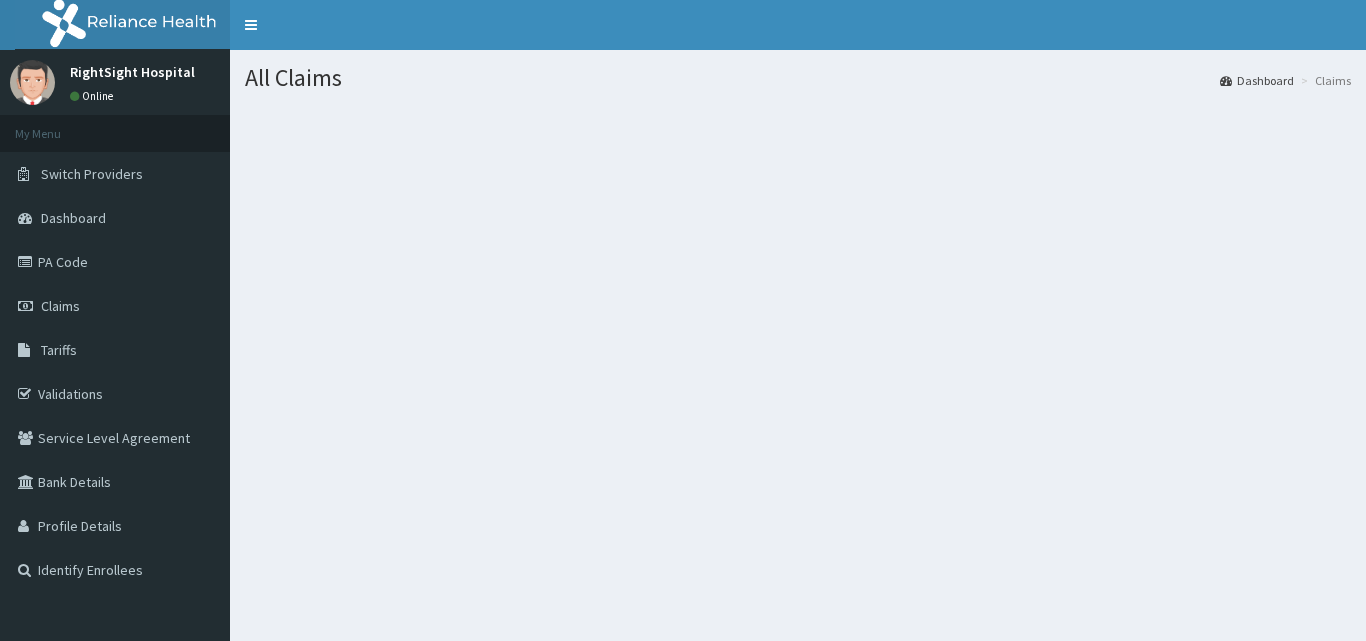 scroll, scrollTop: 0, scrollLeft: 0, axis: both 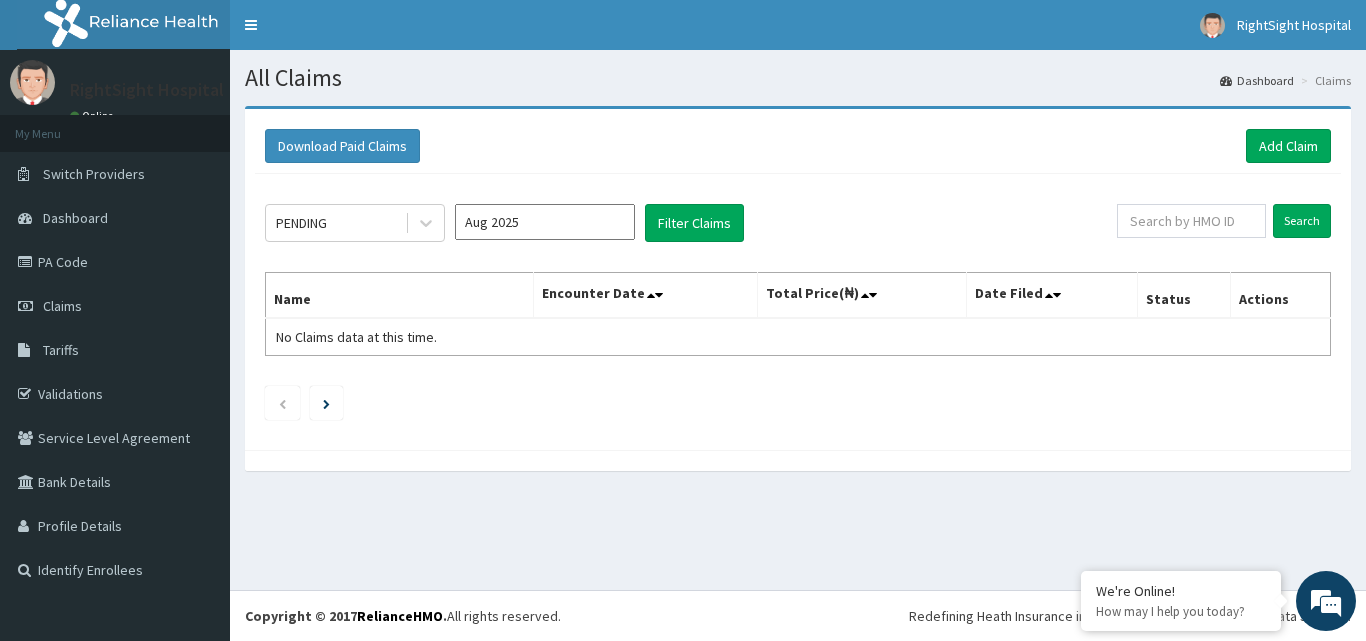 click on "Aug 2025" at bounding box center [545, 222] 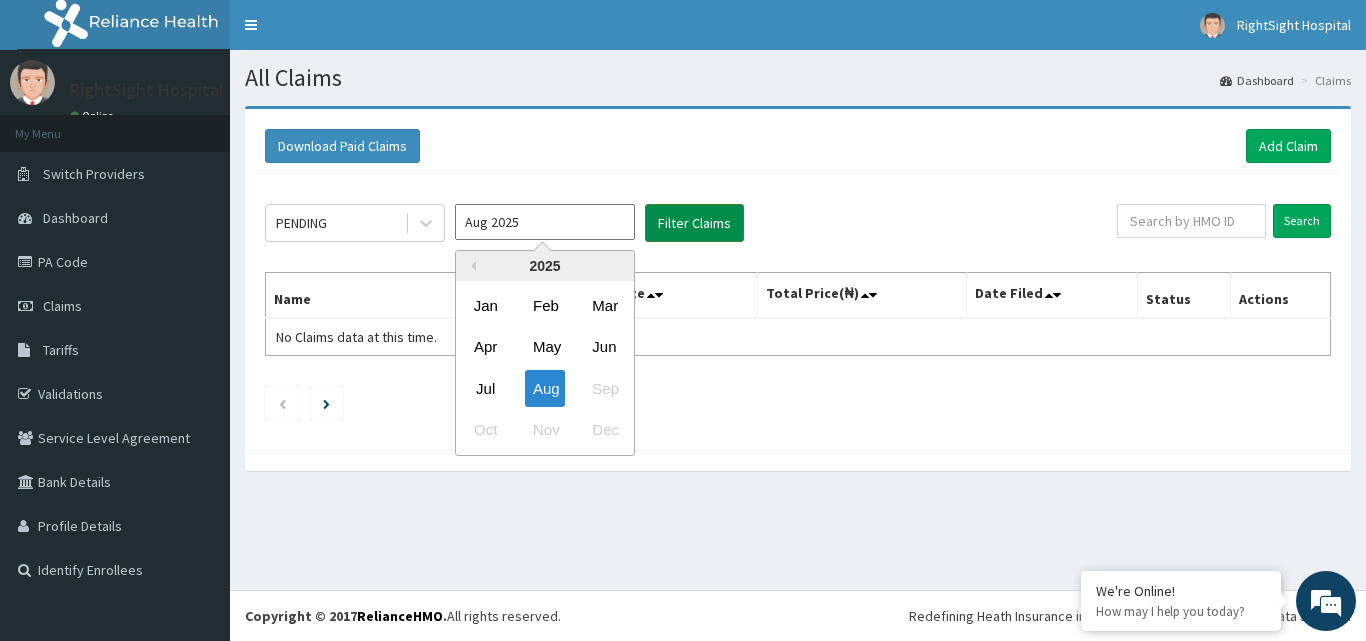 click on "Filter Claims" at bounding box center (694, 223) 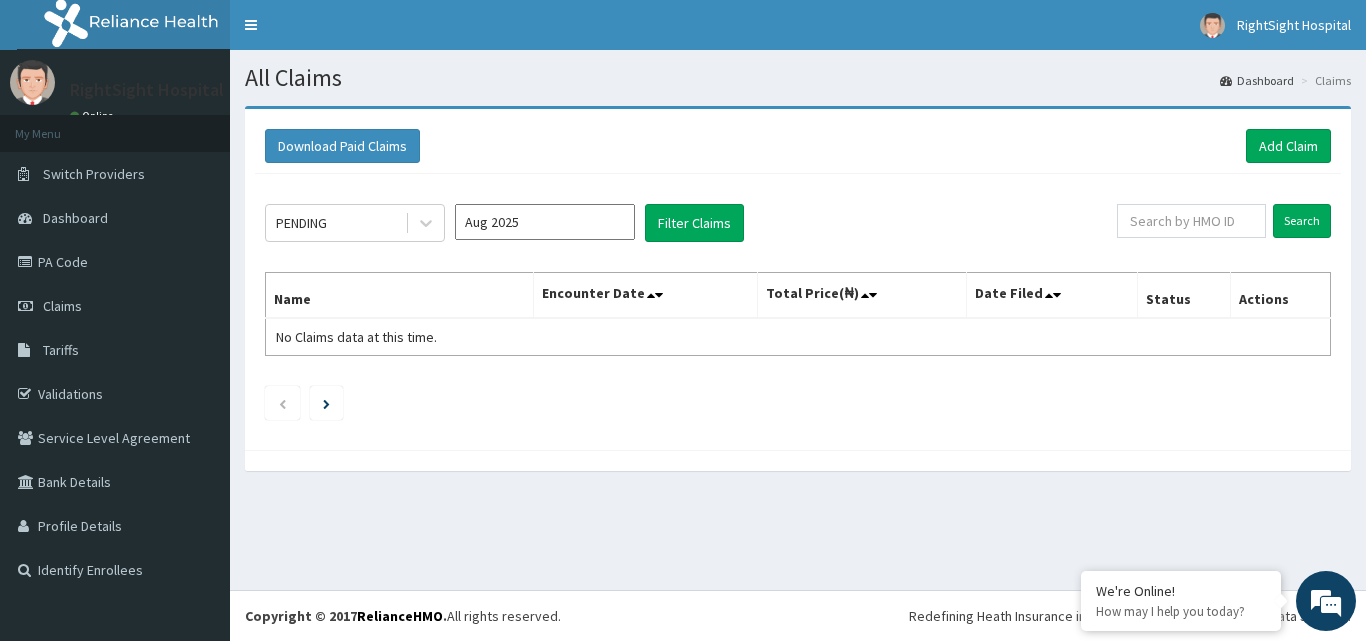 click on "Aug 2025" at bounding box center (545, 222) 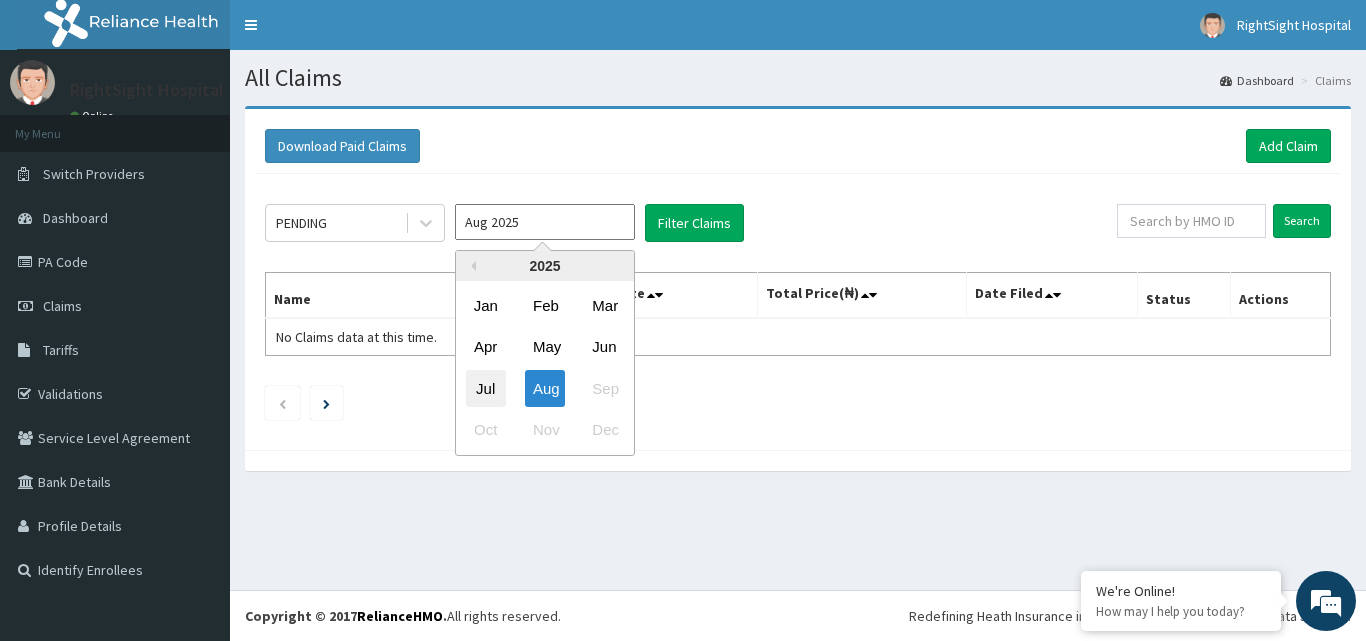 click on "Jul" at bounding box center [486, 388] 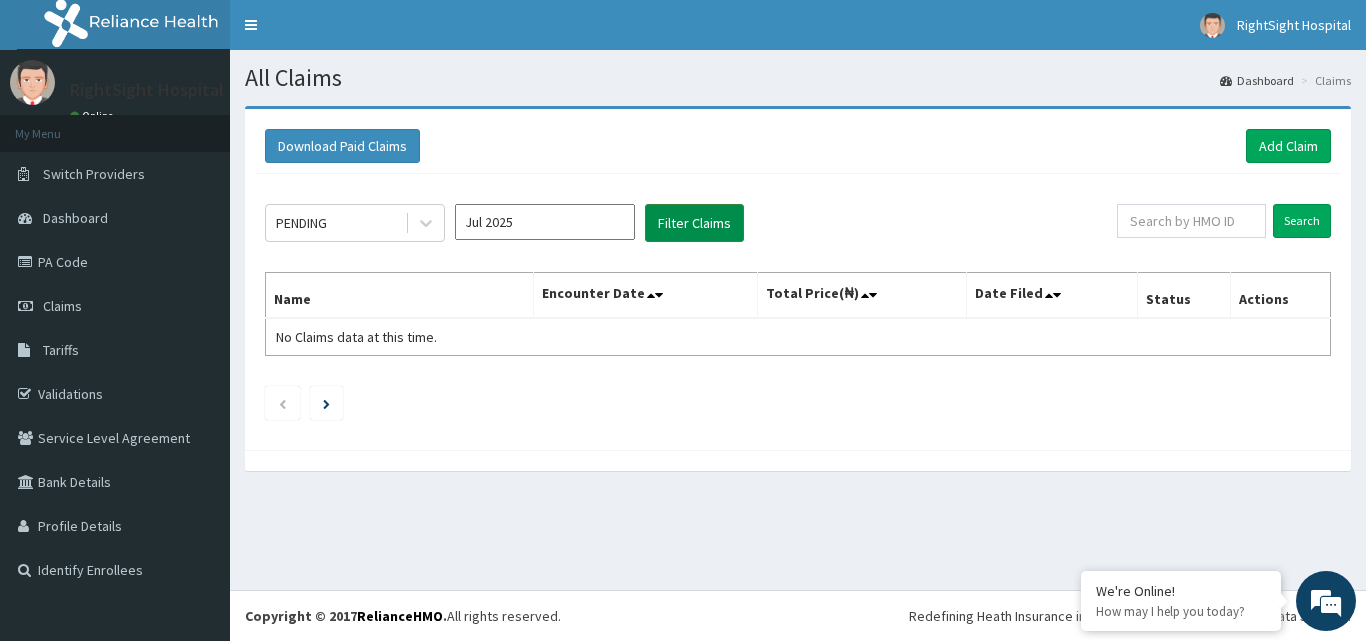 click on "Filter Claims" at bounding box center (694, 223) 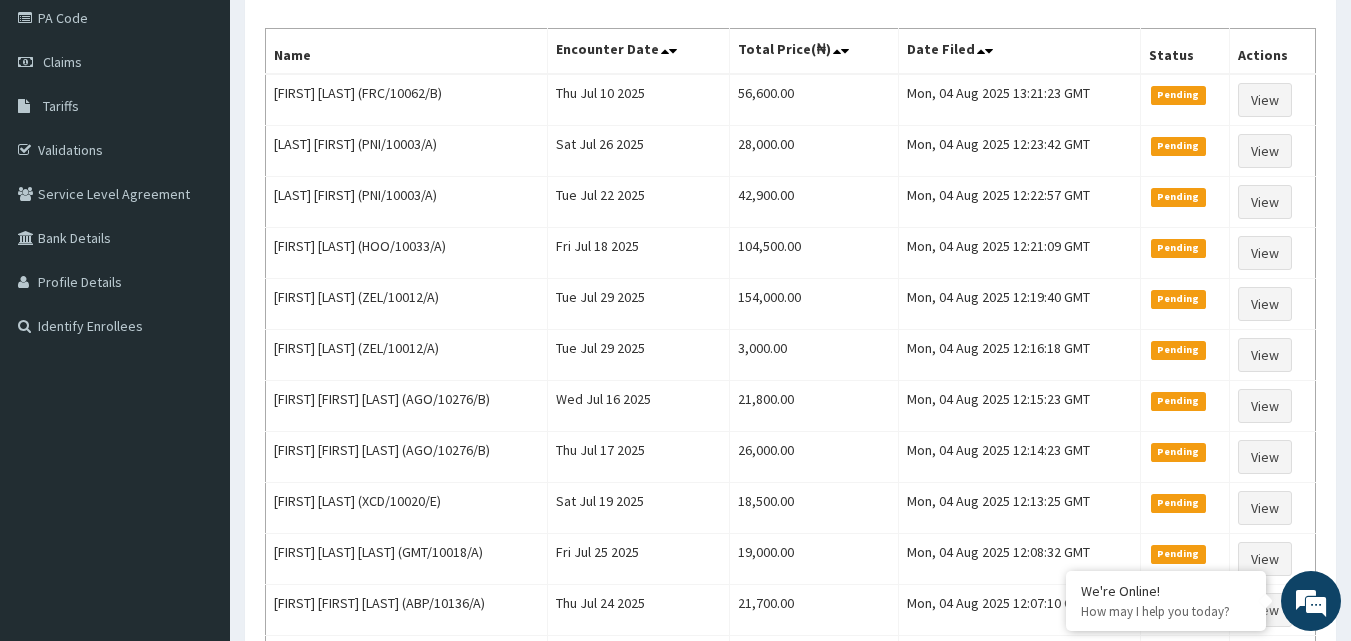 scroll, scrollTop: 0, scrollLeft: 0, axis: both 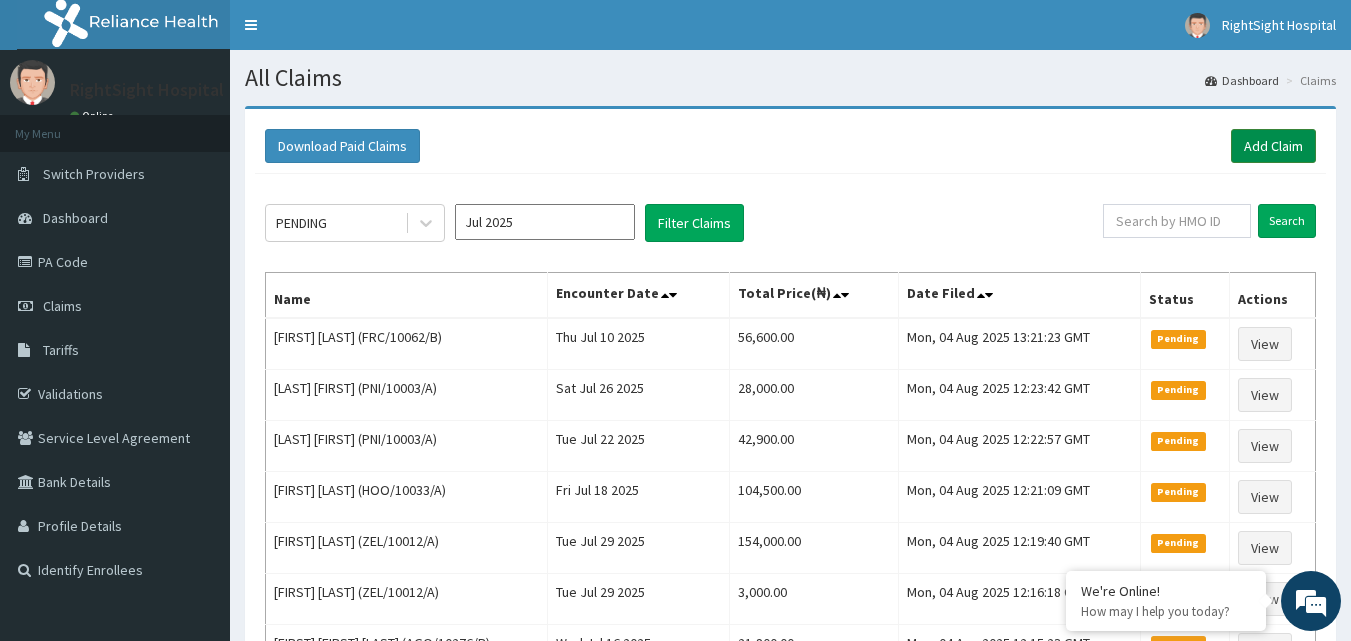 click on "Add Claim" at bounding box center (1273, 146) 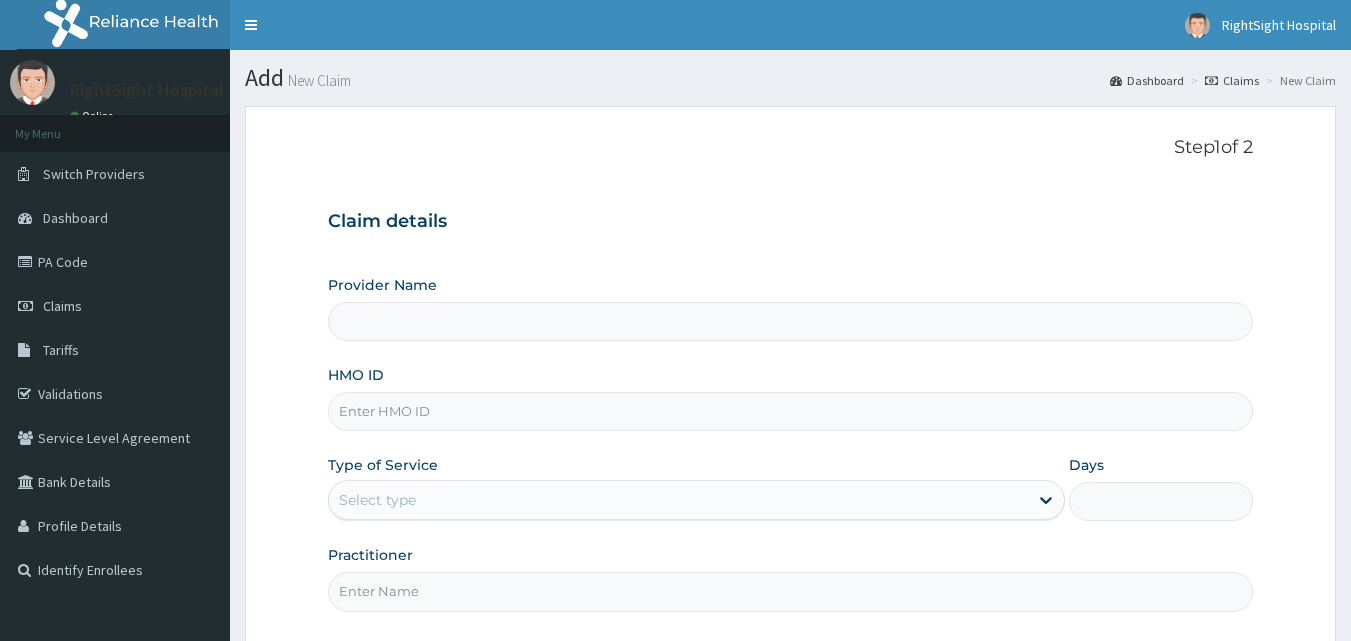 scroll, scrollTop: 0, scrollLeft: 0, axis: both 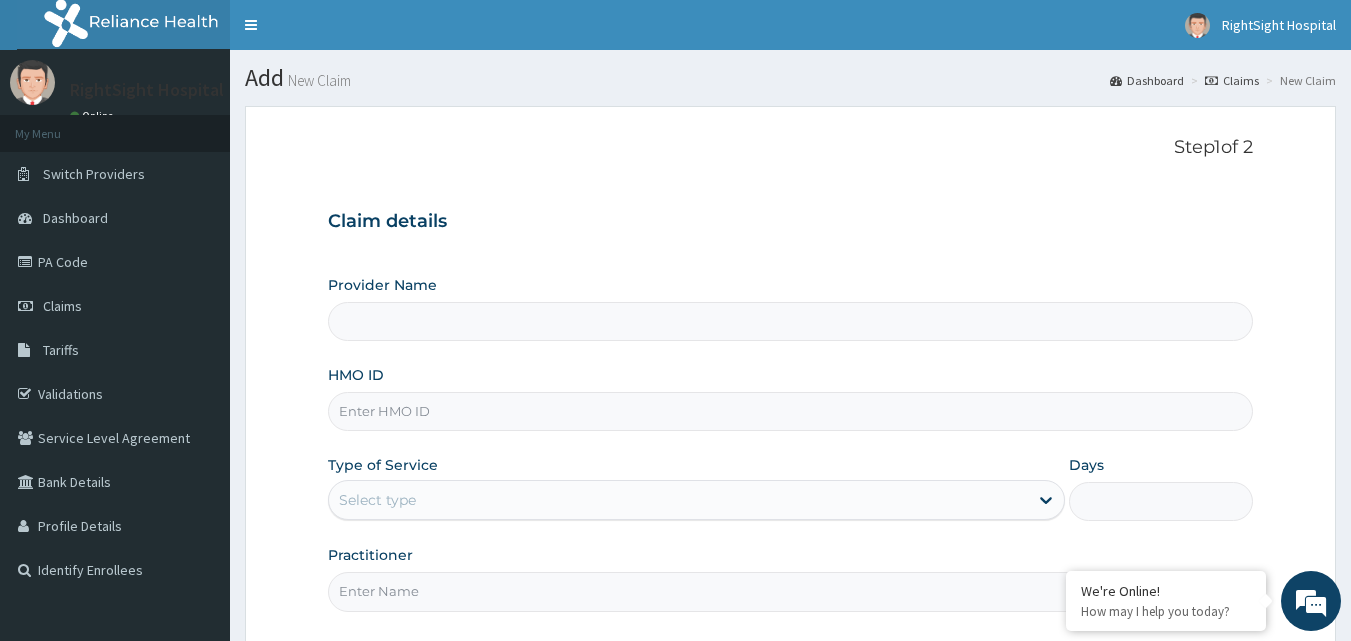 type on "Rightsight Specialist Eye Centre" 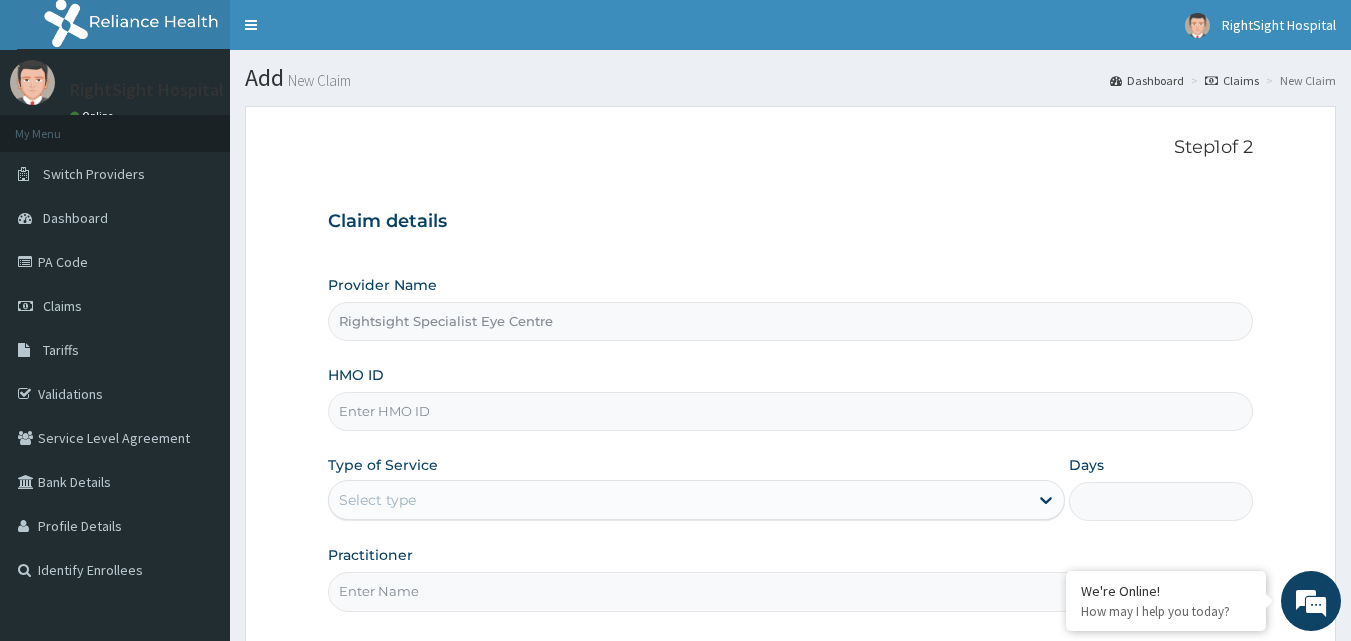 scroll, scrollTop: 0, scrollLeft: 0, axis: both 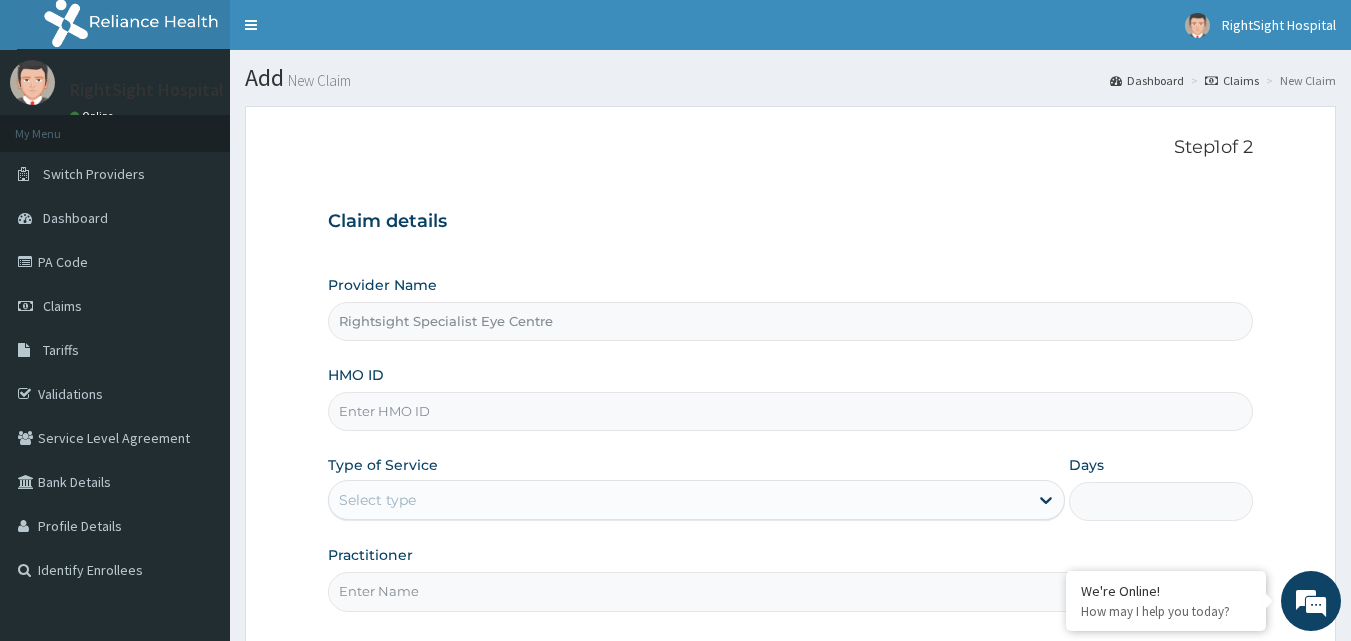 click on "HMO ID" at bounding box center [791, 411] 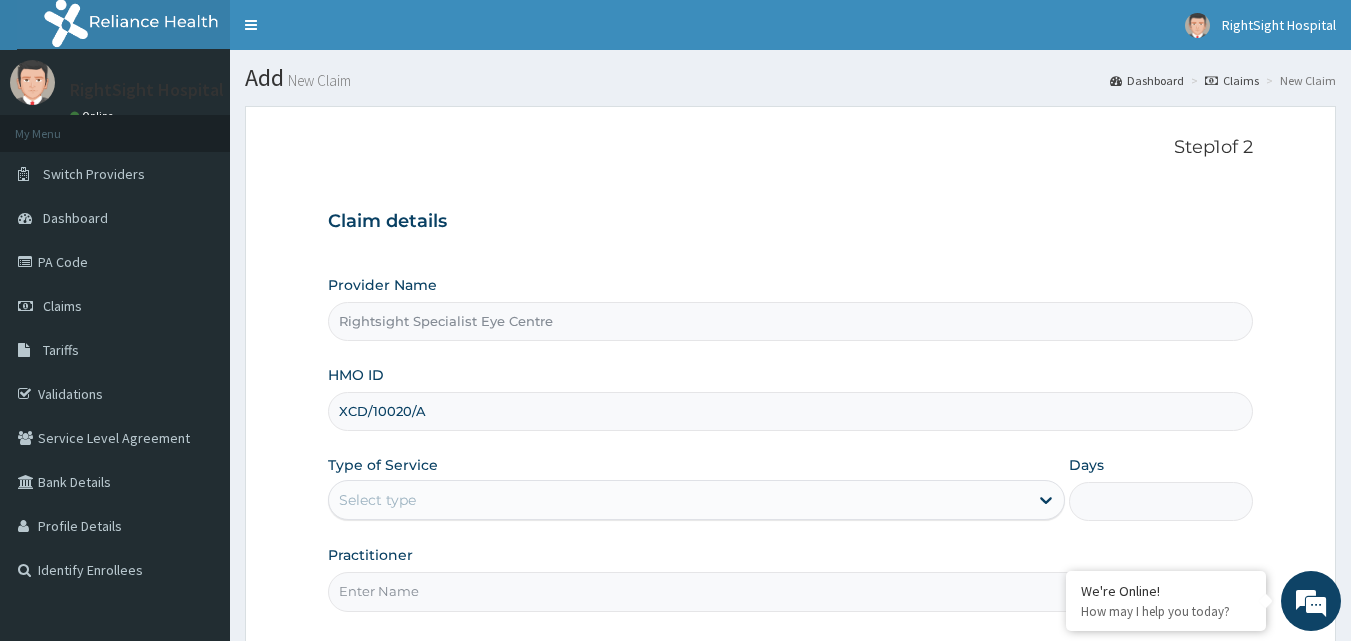 type on "XCD/10020/A" 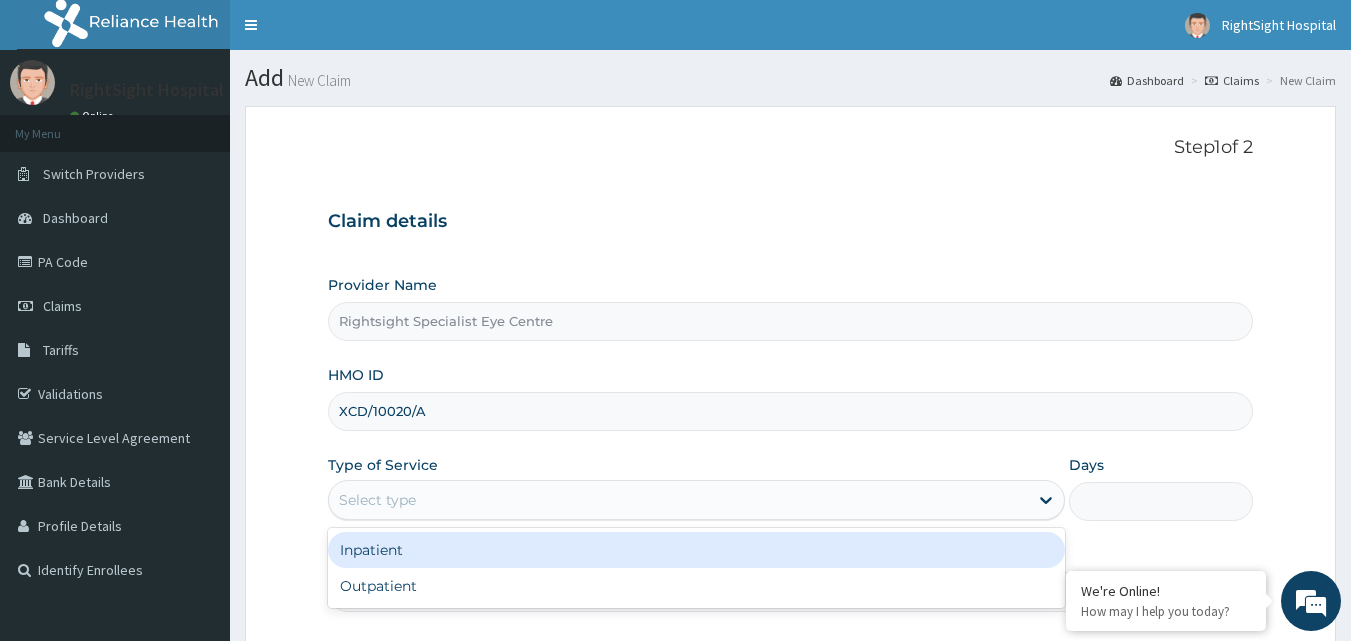 click on "Outpatient" at bounding box center [696, 586] 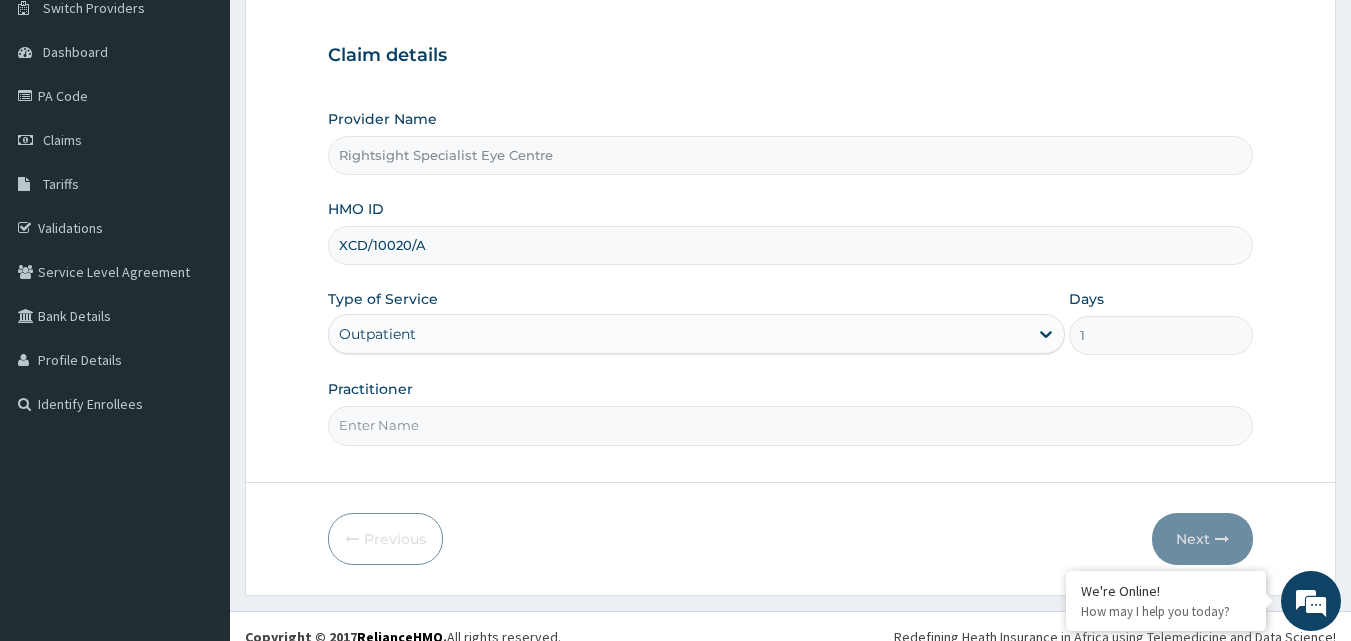 scroll, scrollTop: 187, scrollLeft: 0, axis: vertical 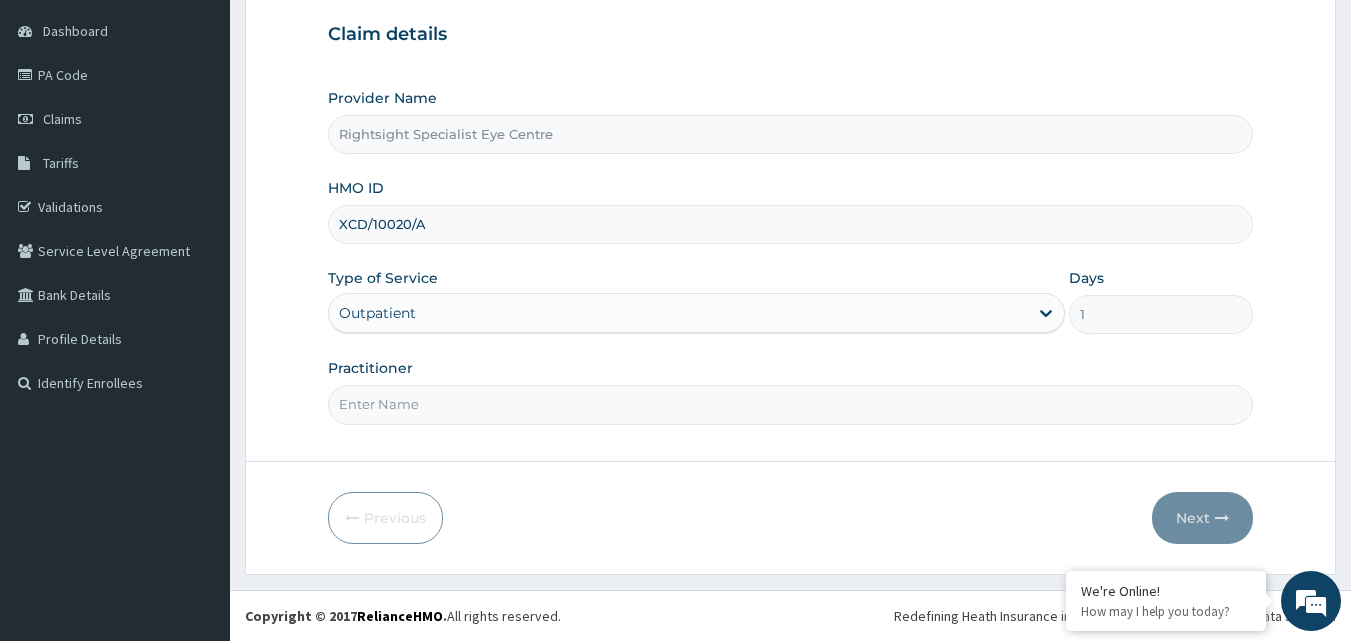 click on "Practitioner" at bounding box center [791, 404] 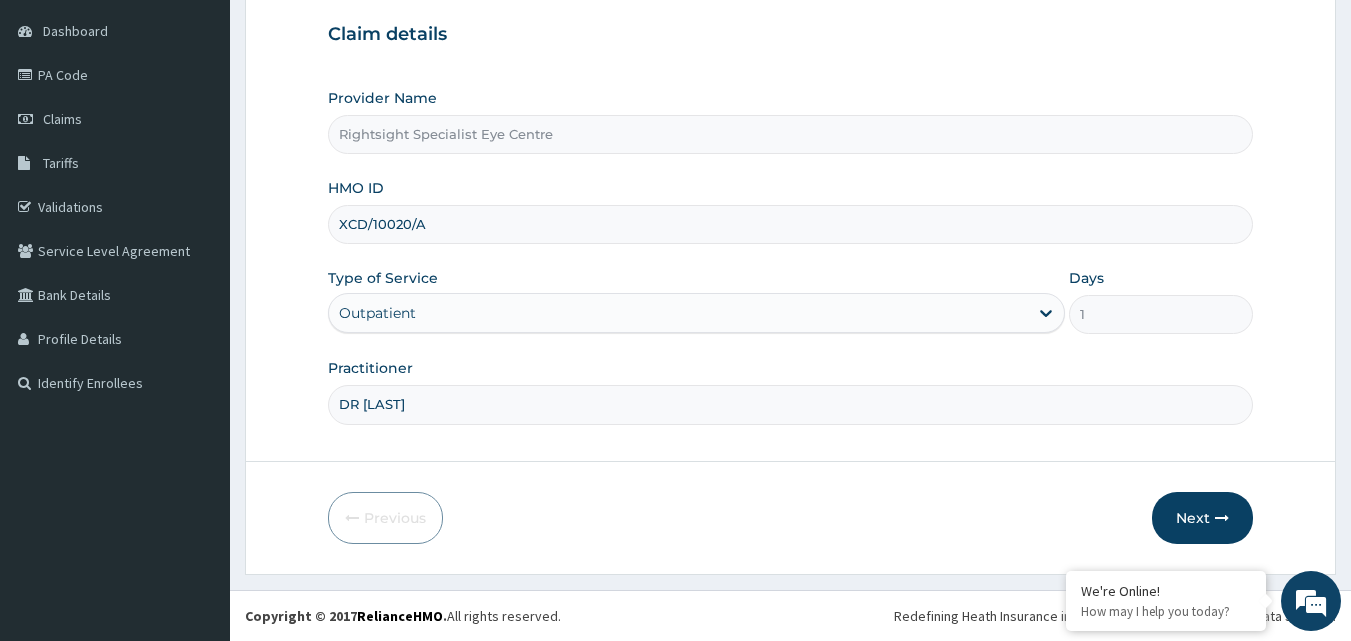 type on "DR OKEKE" 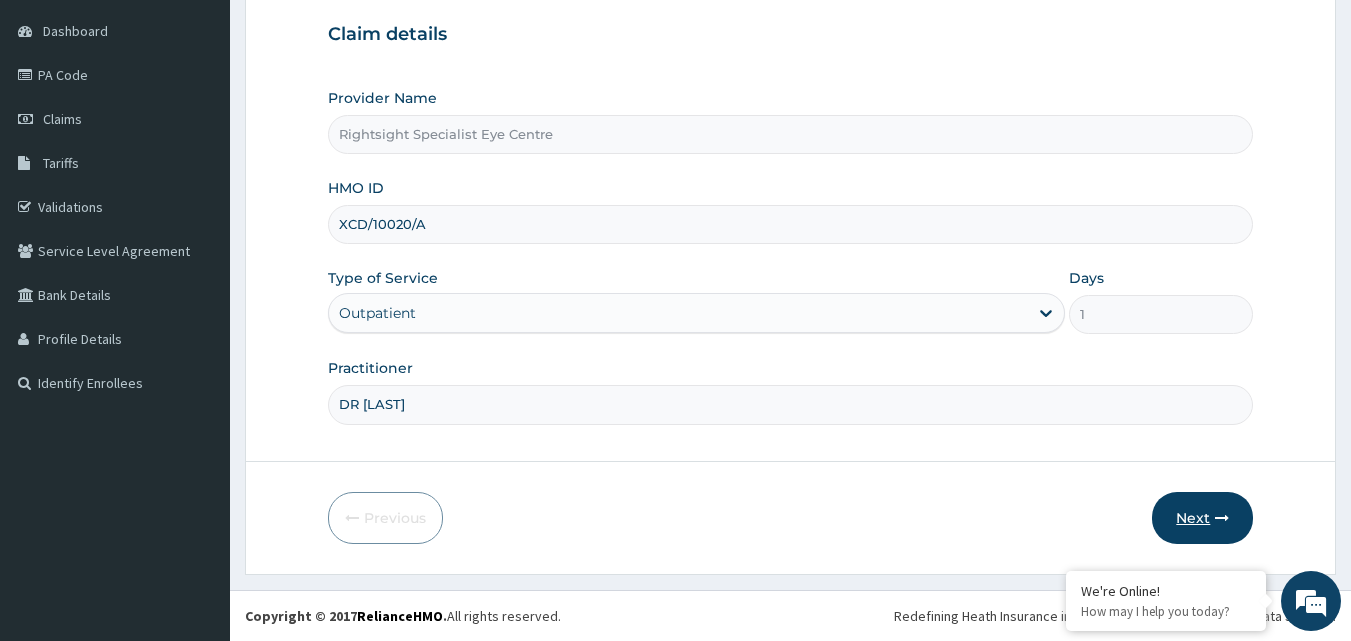click on "Next" at bounding box center [1202, 518] 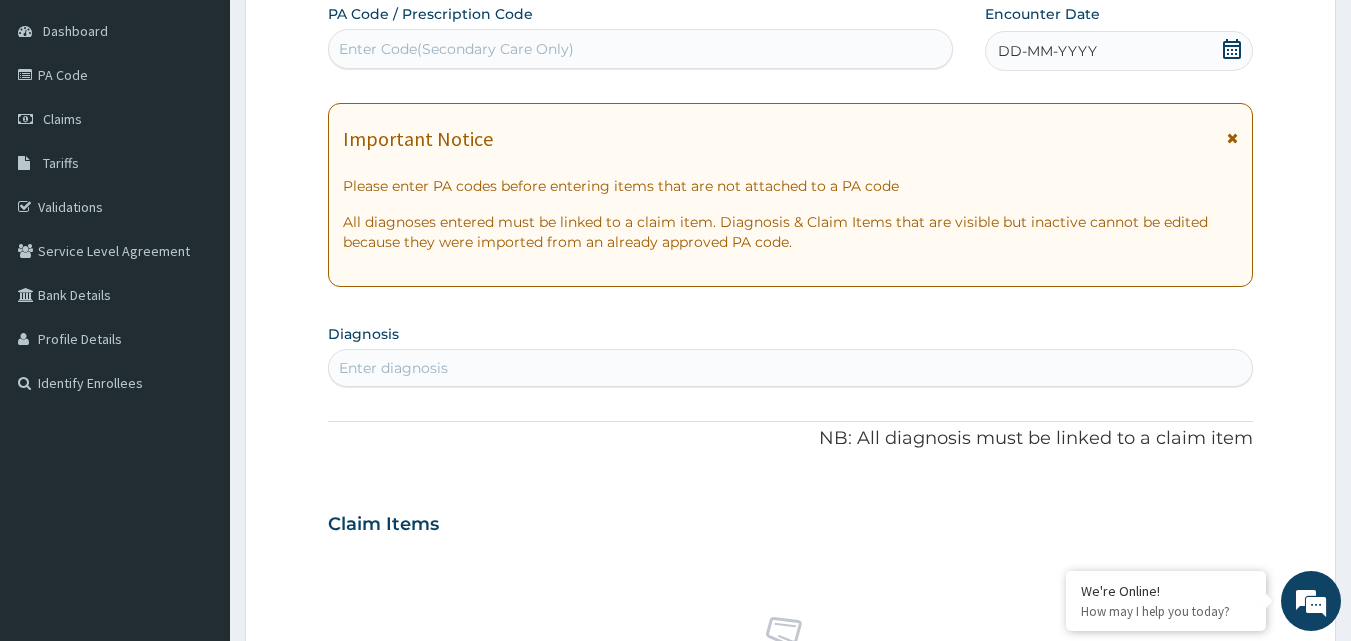 click on "PA Code / Prescription Code Enter Code(Secondary Care Only) Encounter Date DD-MM-YYYY Important Notice Please enter PA codes before entering items that are not attached to a PA code   All diagnoses entered must be linked to a claim item. Diagnosis & Claim Items that are visible but inactive cannot be edited because they were imported from an already approved PA code. Diagnosis Enter diagnosis NB: All diagnosis must be linked to a claim item Claim Items No claim item Types Select Type Item Select Item Pair Diagnosis Select Diagnosis Unit Price 0 Add Comment" at bounding box center [791, 521] 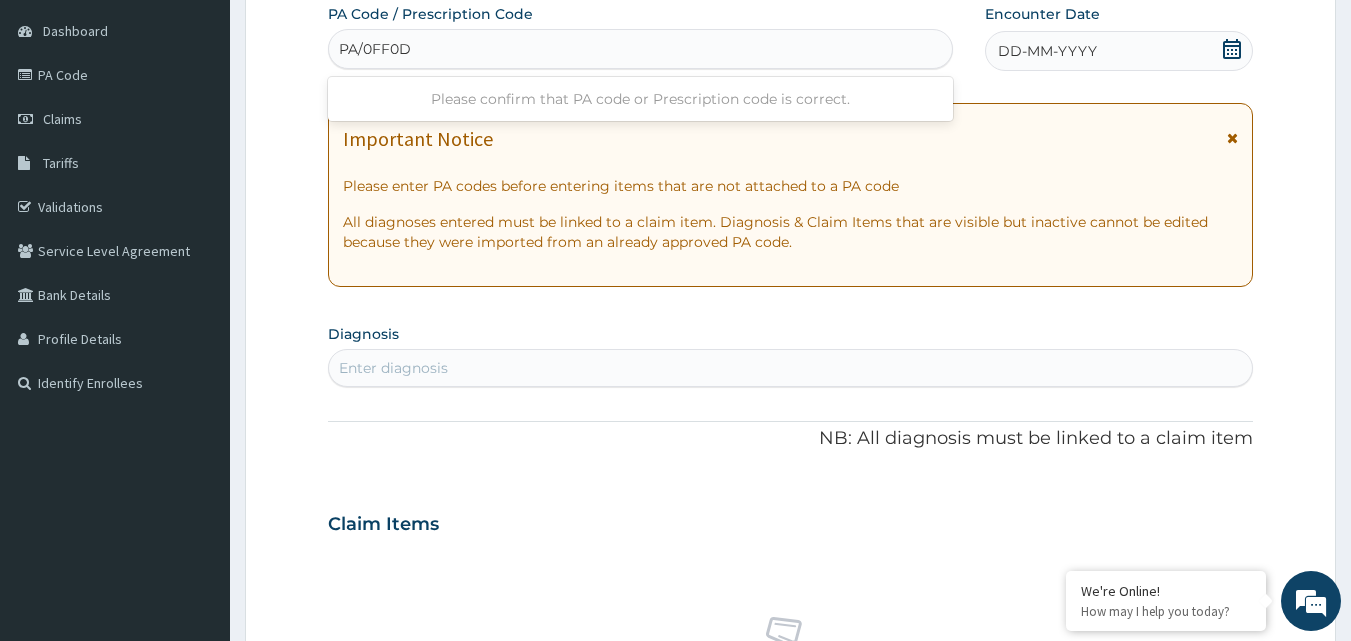 type on "PA/0FF0D7" 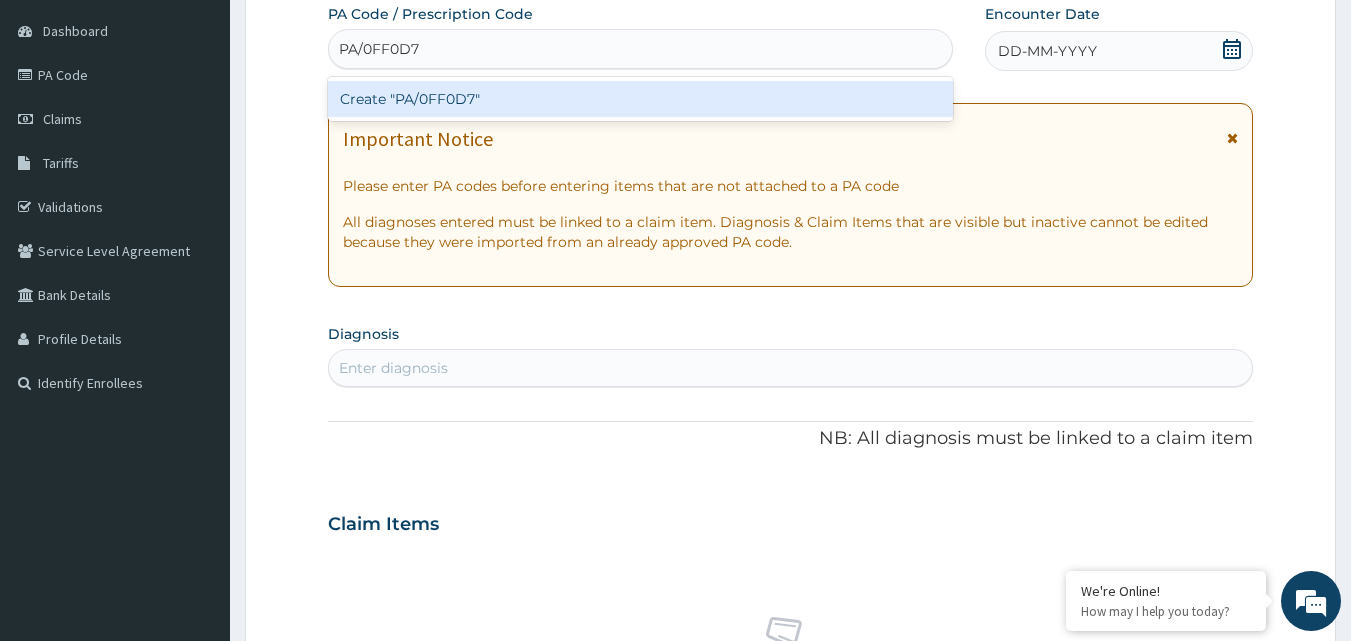 click on "Create "PA/0FF0D7"" at bounding box center (641, 99) 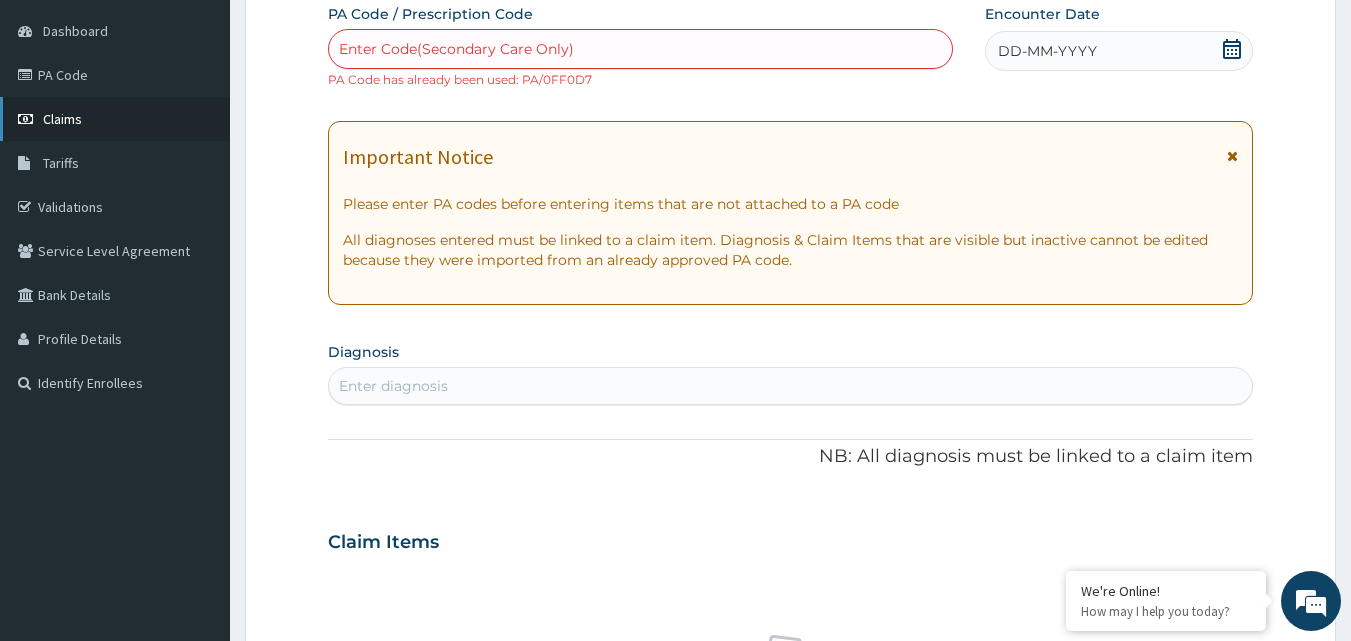 click on "Claims" at bounding box center [62, 119] 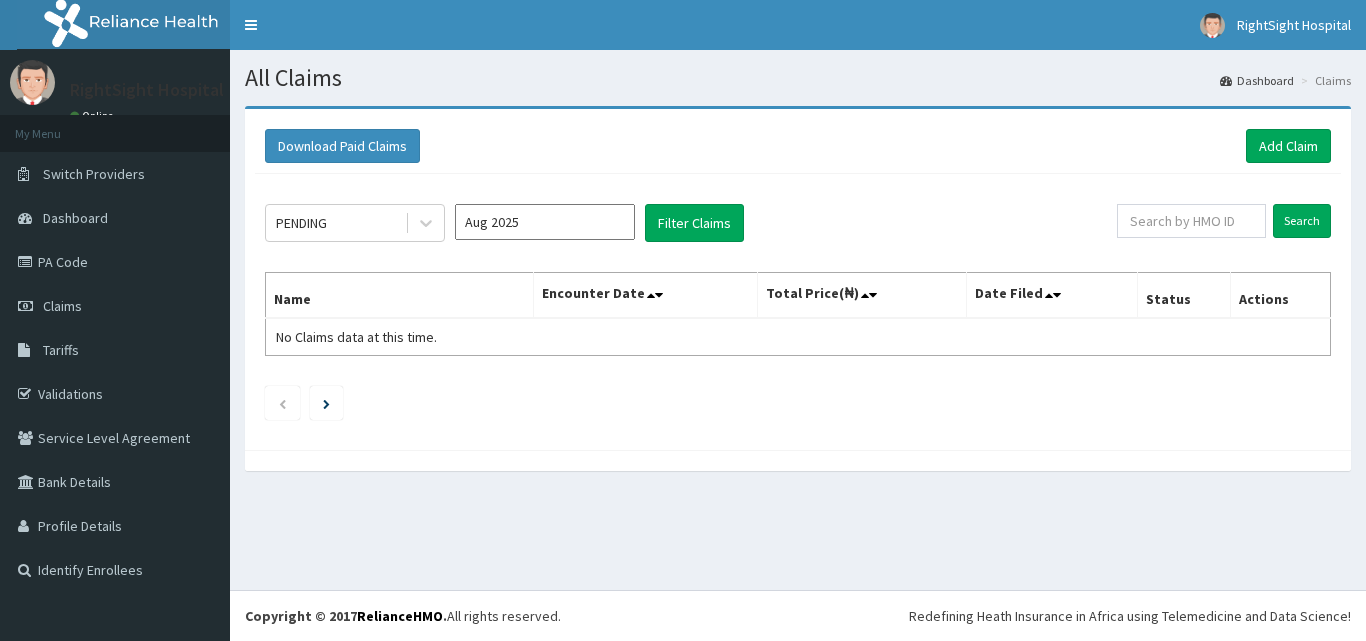 scroll, scrollTop: 0, scrollLeft: 0, axis: both 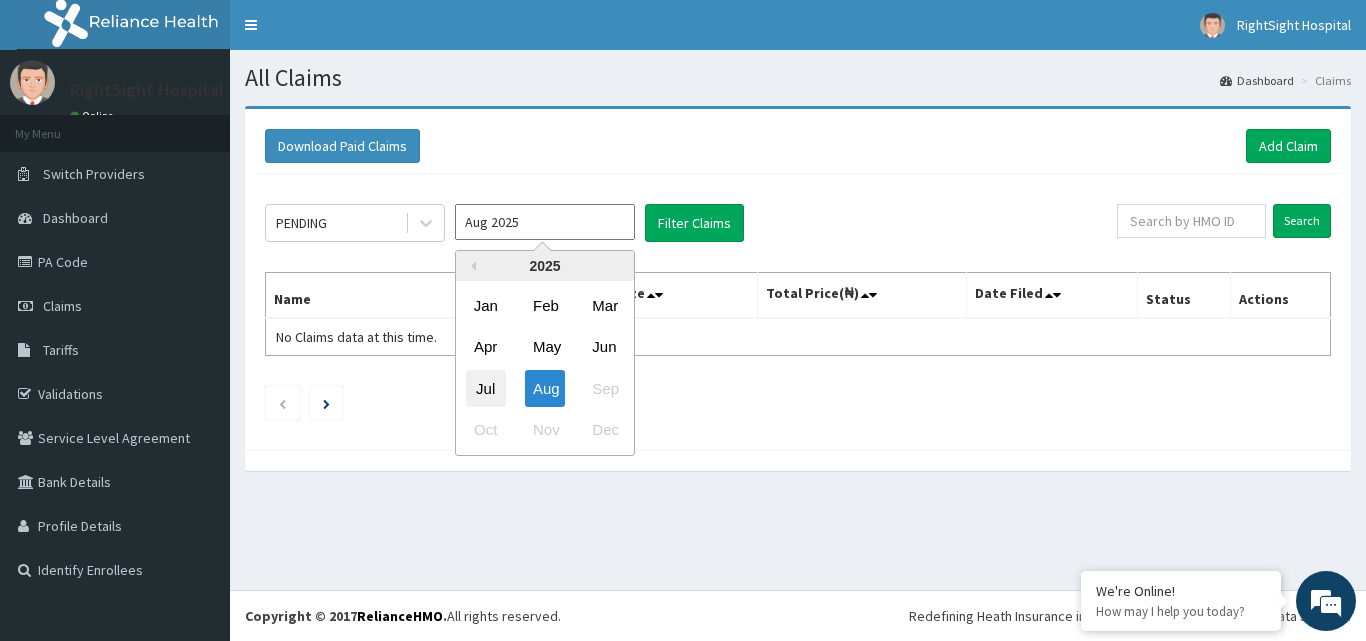 click on "Jul" at bounding box center [486, 388] 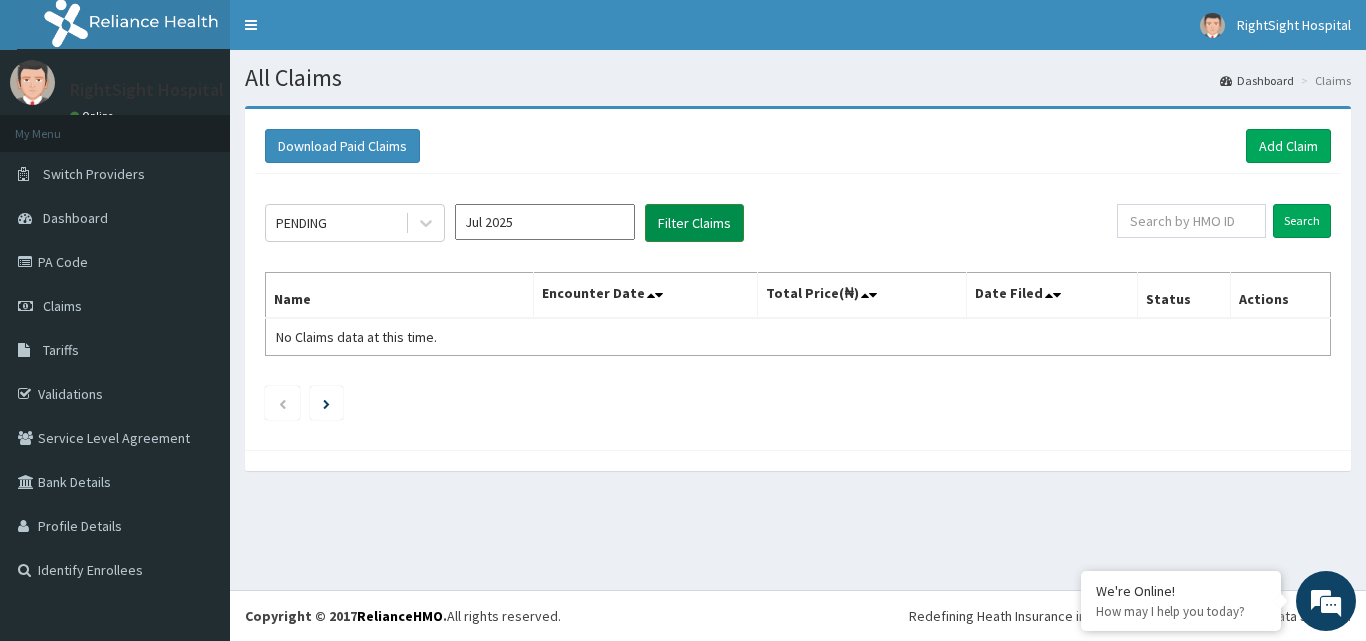 click on "Filter Claims" at bounding box center (694, 223) 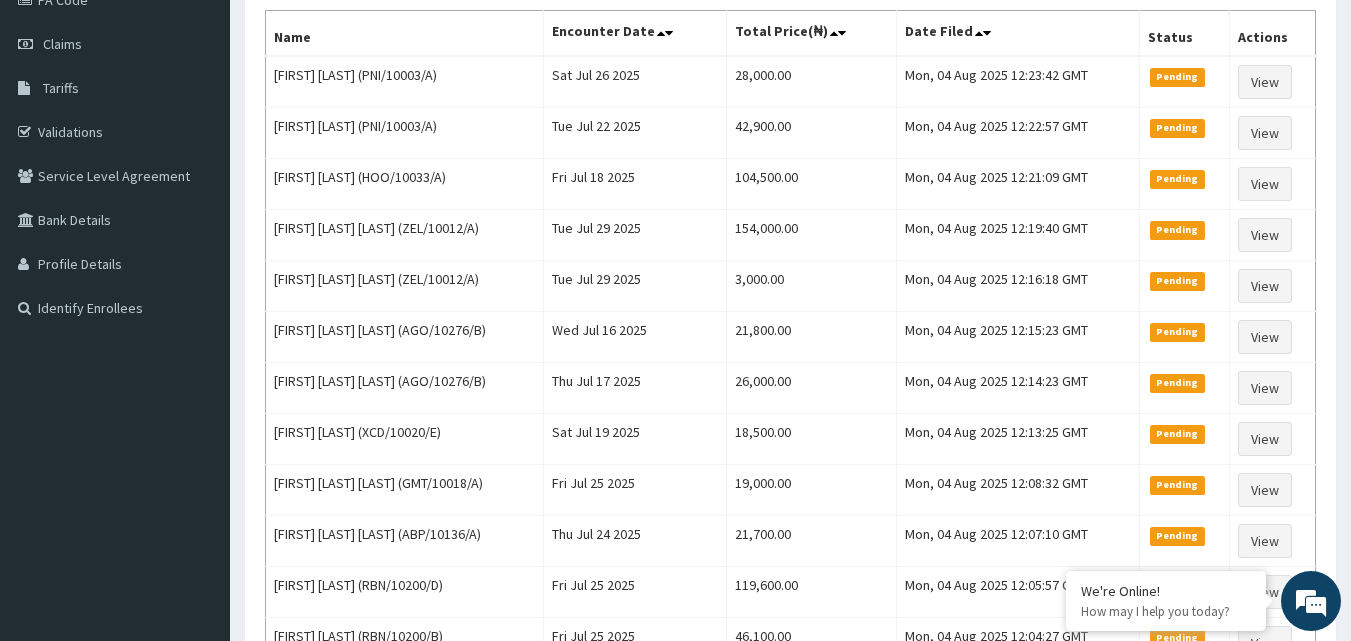 scroll, scrollTop: 263, scrollLeft: 0, axis: vertical 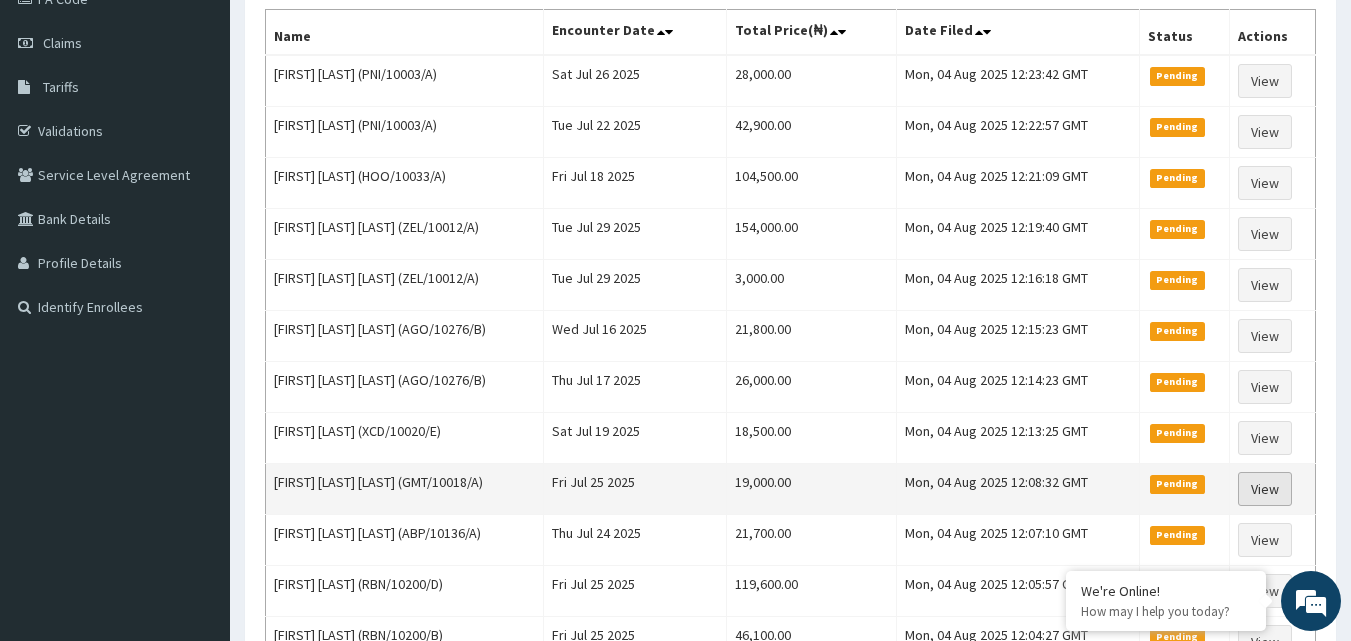 click on "View" at bounding box center (1265, 489) 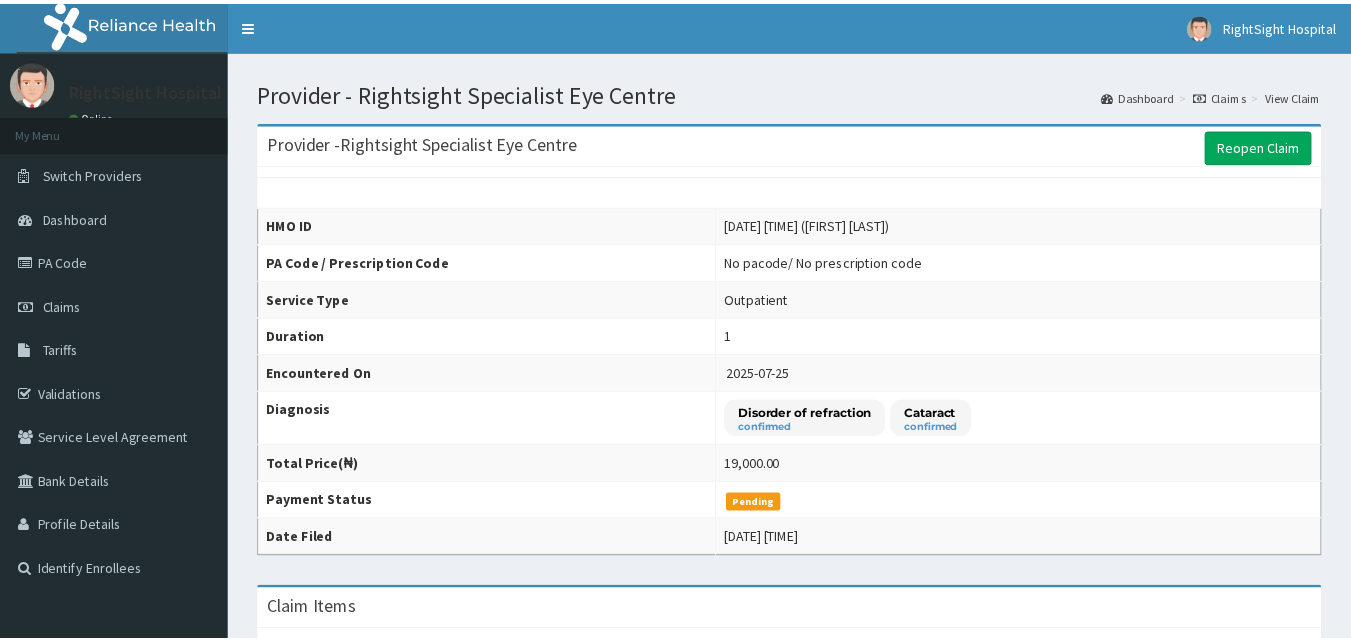 scroll, scrollTop: 0, scrollLeft: 0, axis: both 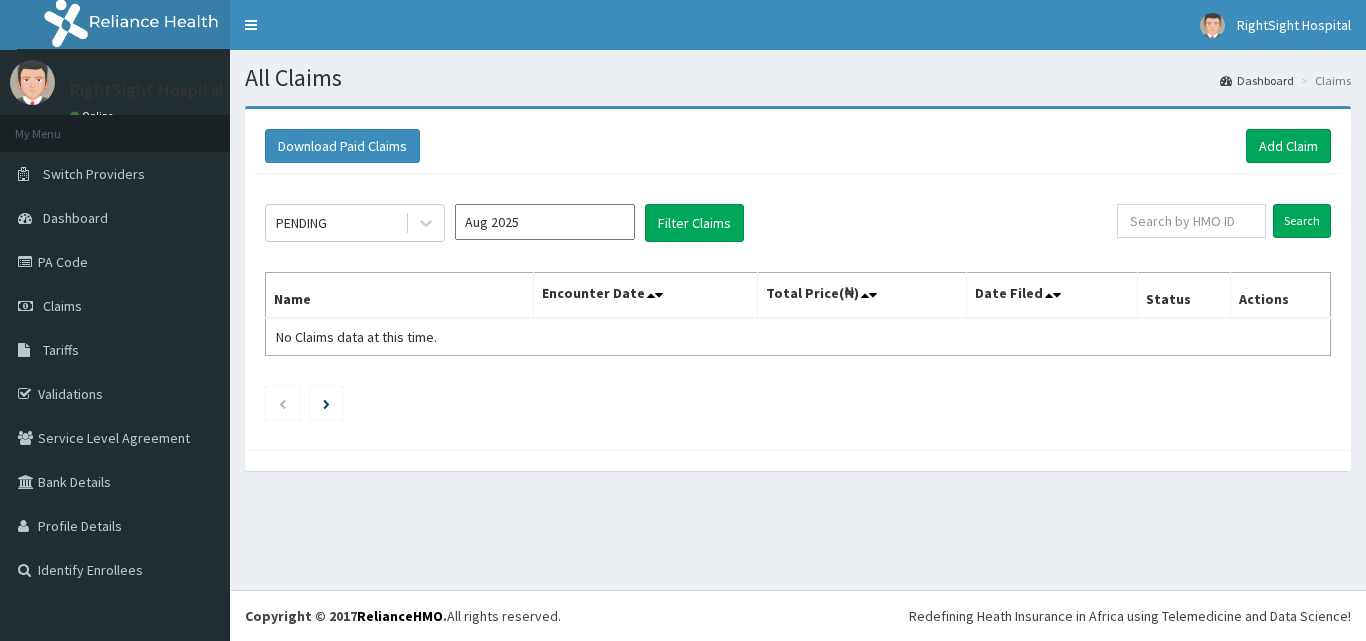 click on "Aug 2025" at bounding box center [545, 222] 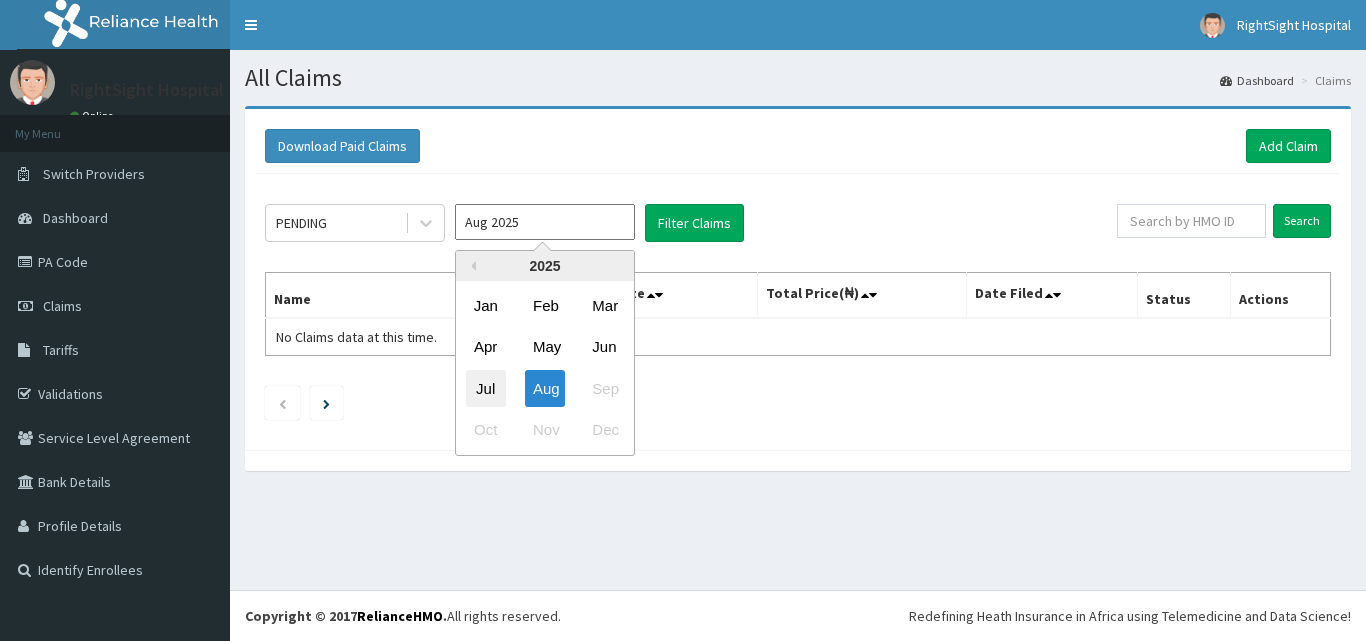 click on "Jul" at bounding box center [486, 388] 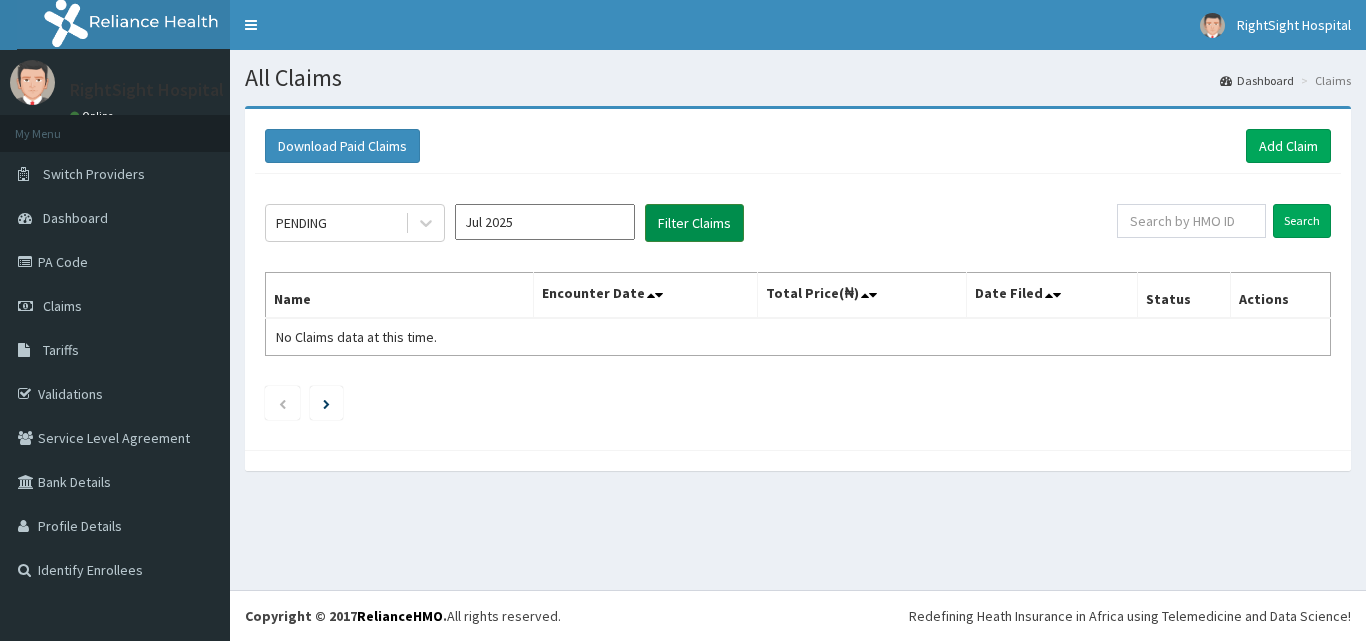 click on "Filter Claims" at bounding box center [694, 223] 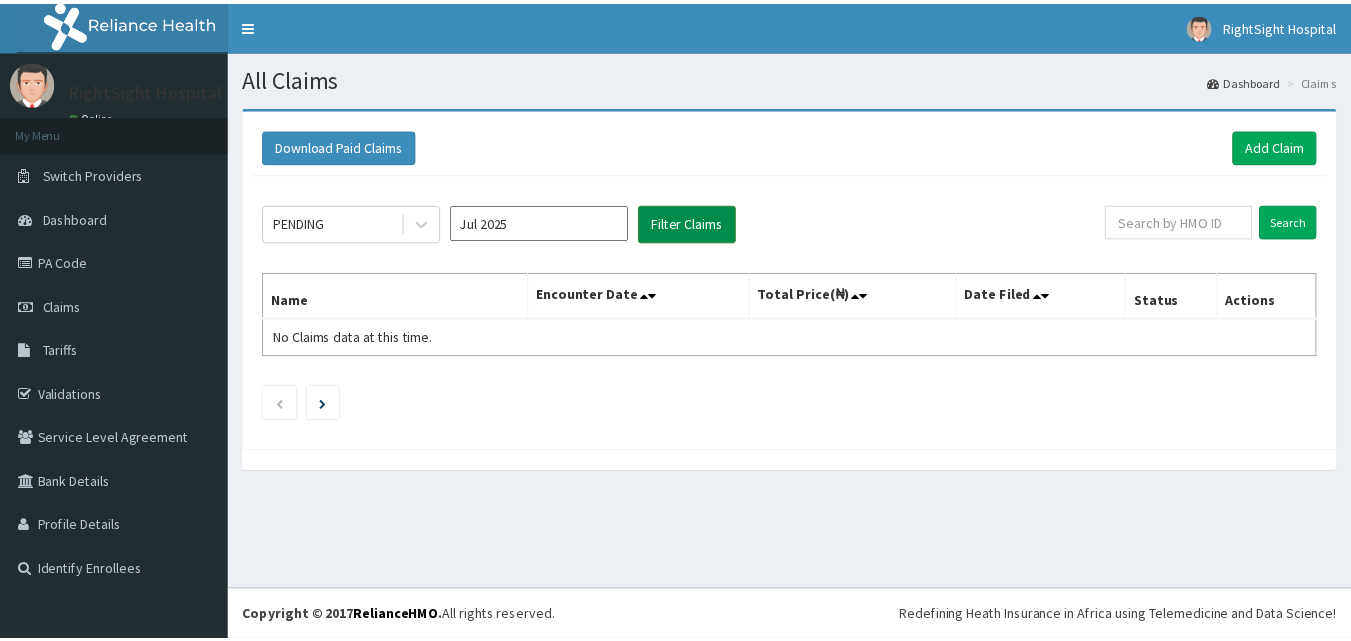 scroll, scrollTop: 263, scrollLeft: 0, axis: vertical 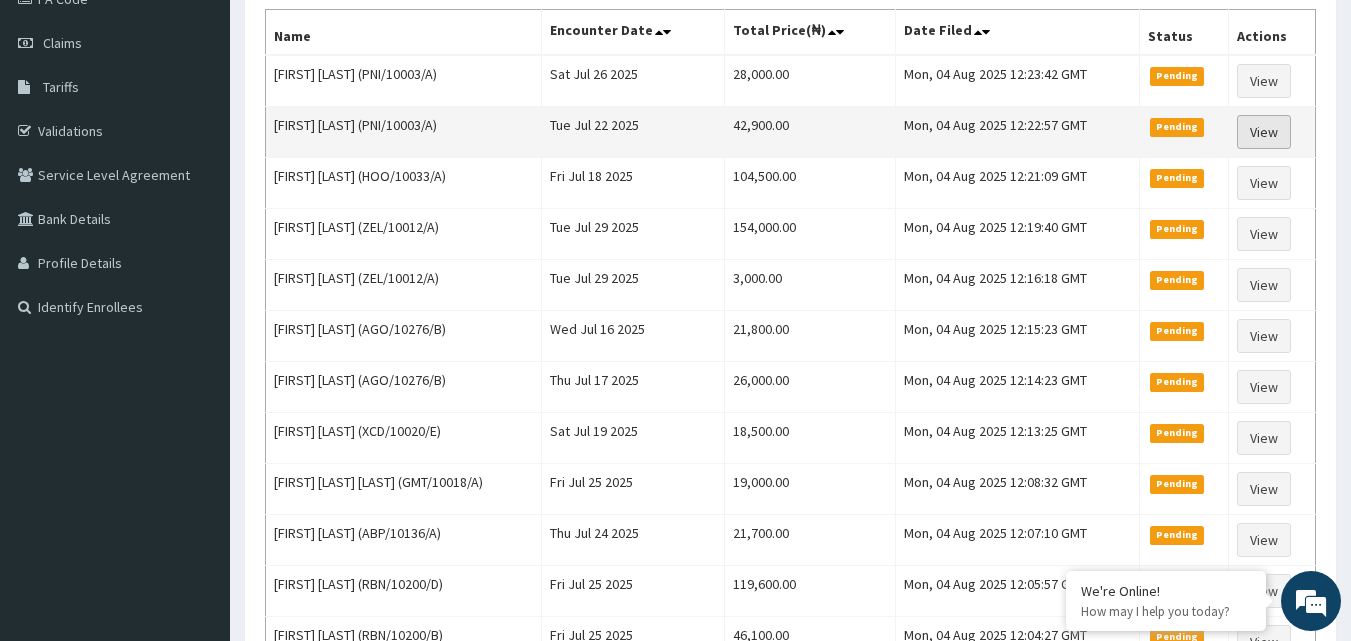 click on "View" at bounding box center [1264, 132] 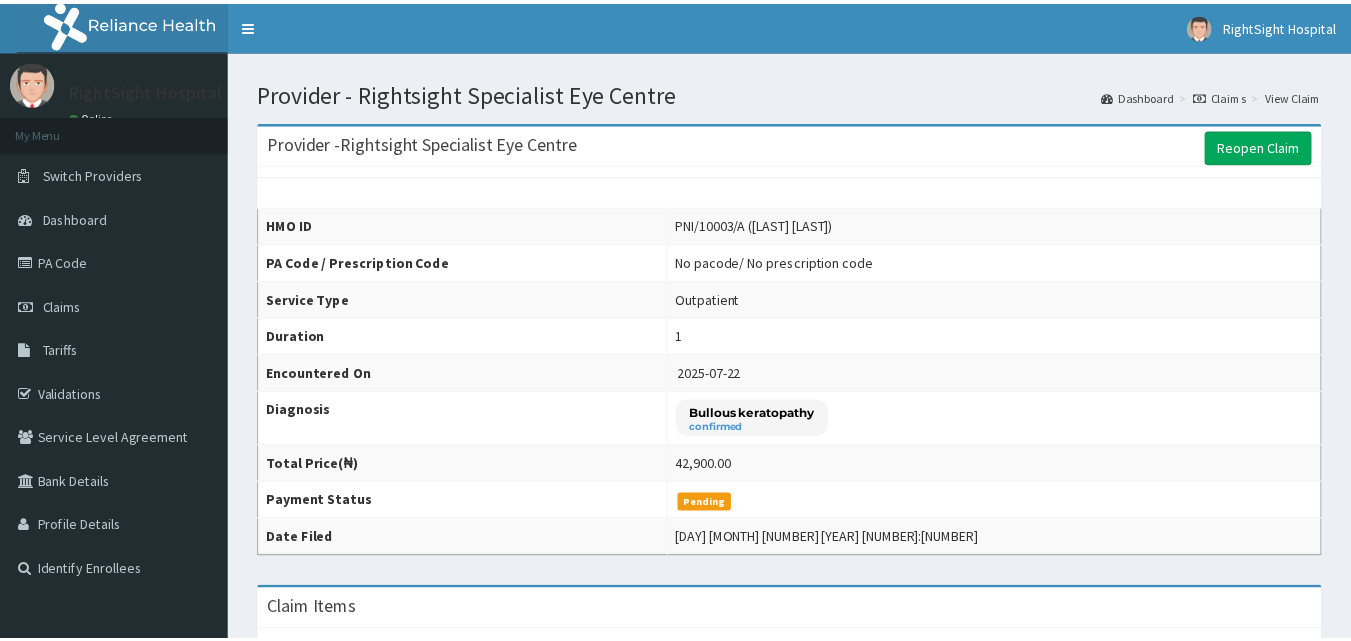 scroll, scrollTop: 0, scrollLeft: 0, axis: both 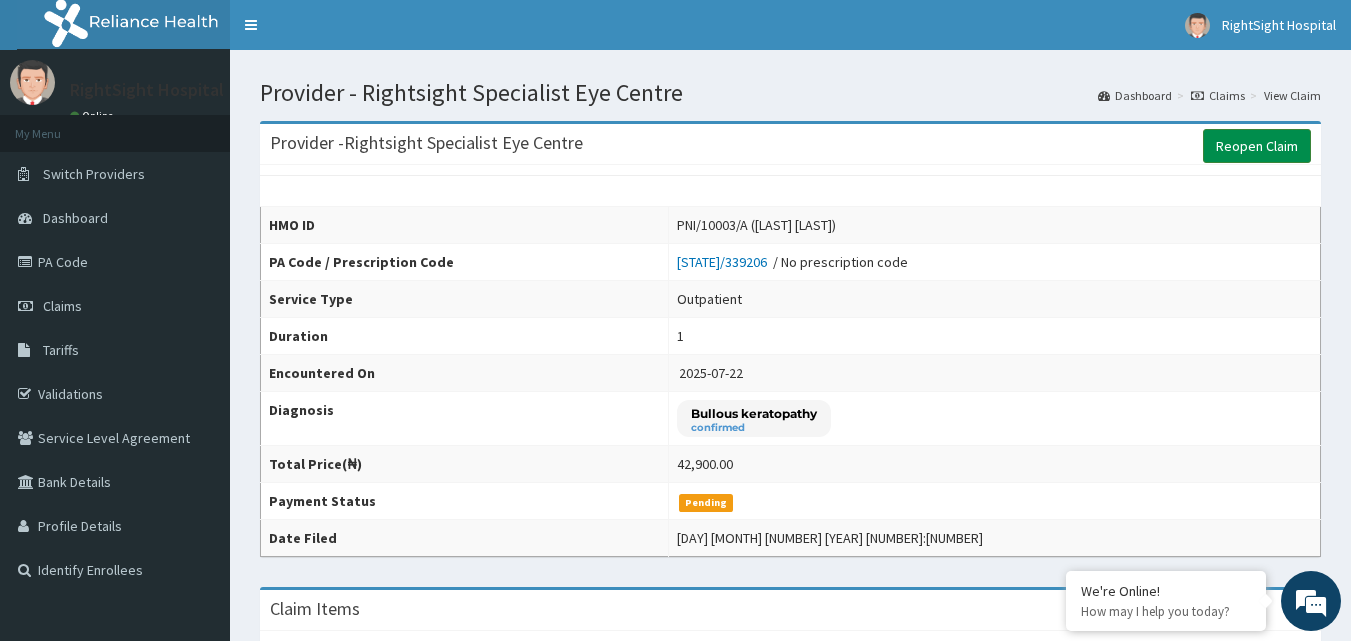 click on "Reopen Claim" at bounding box center [1257, 146] 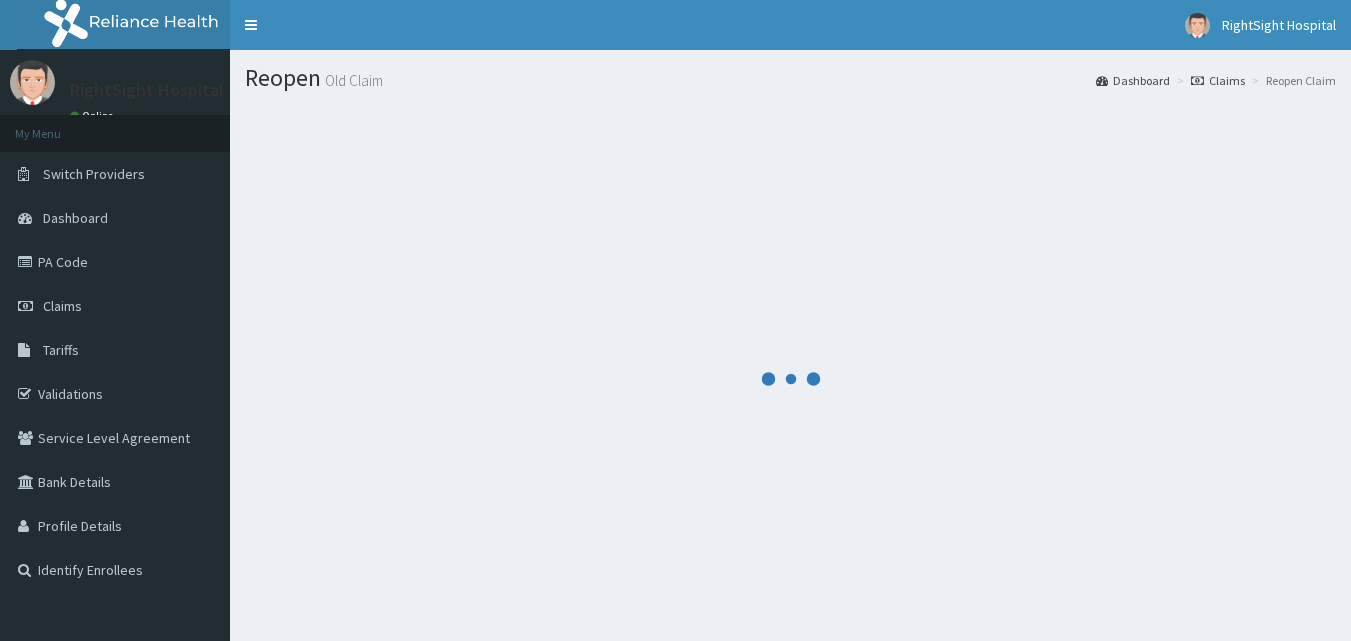 scroll, scrollTop: 0, scrollLeft: 0, axis: both 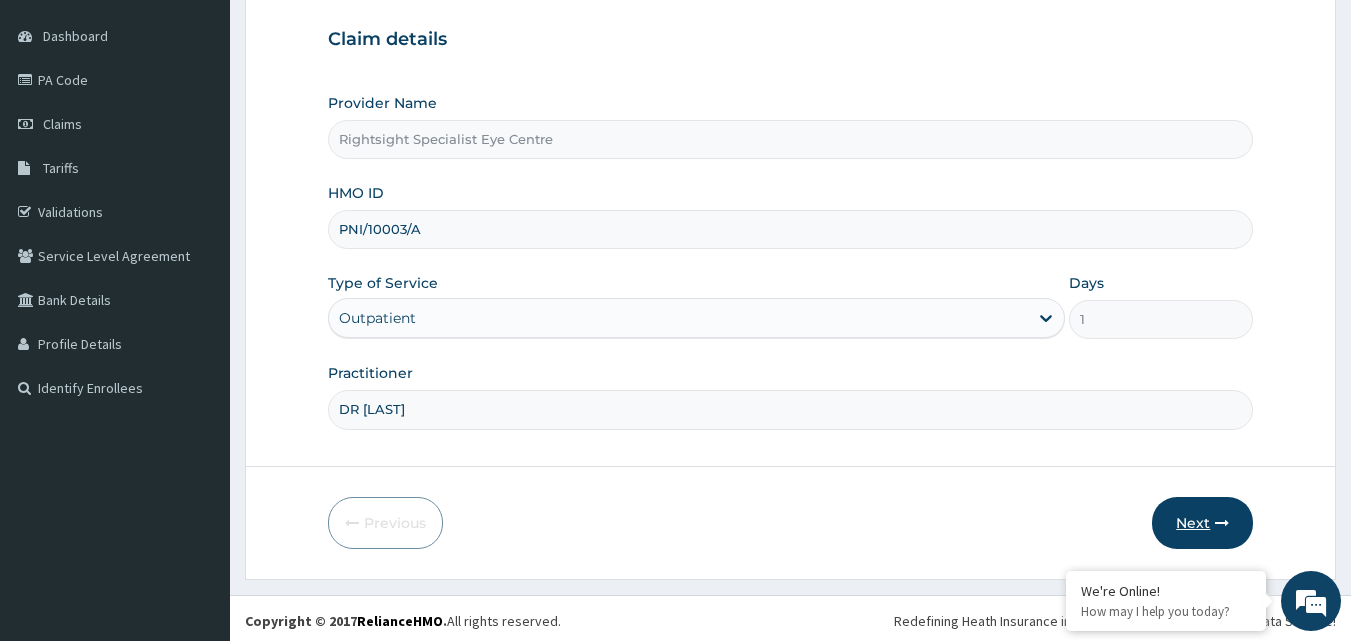 click at bounding box center (1222, 523) 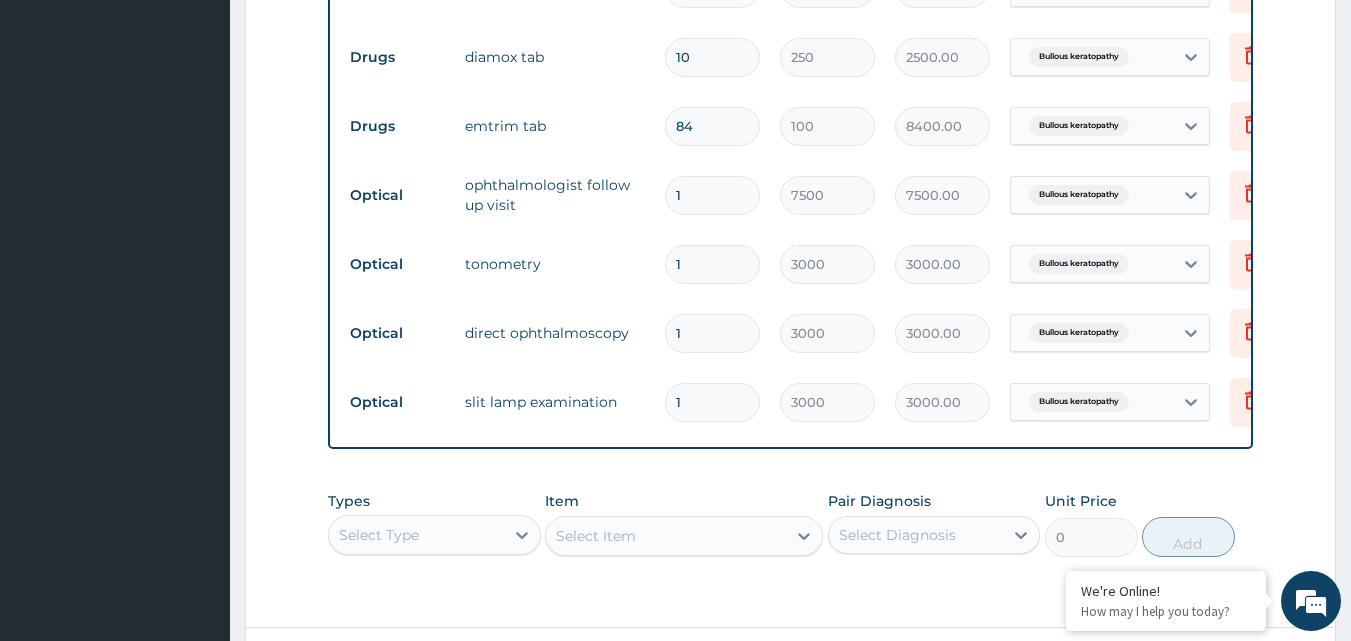 scroll, scrollTop: 1091, scrollLeft: 0, axis: vertical 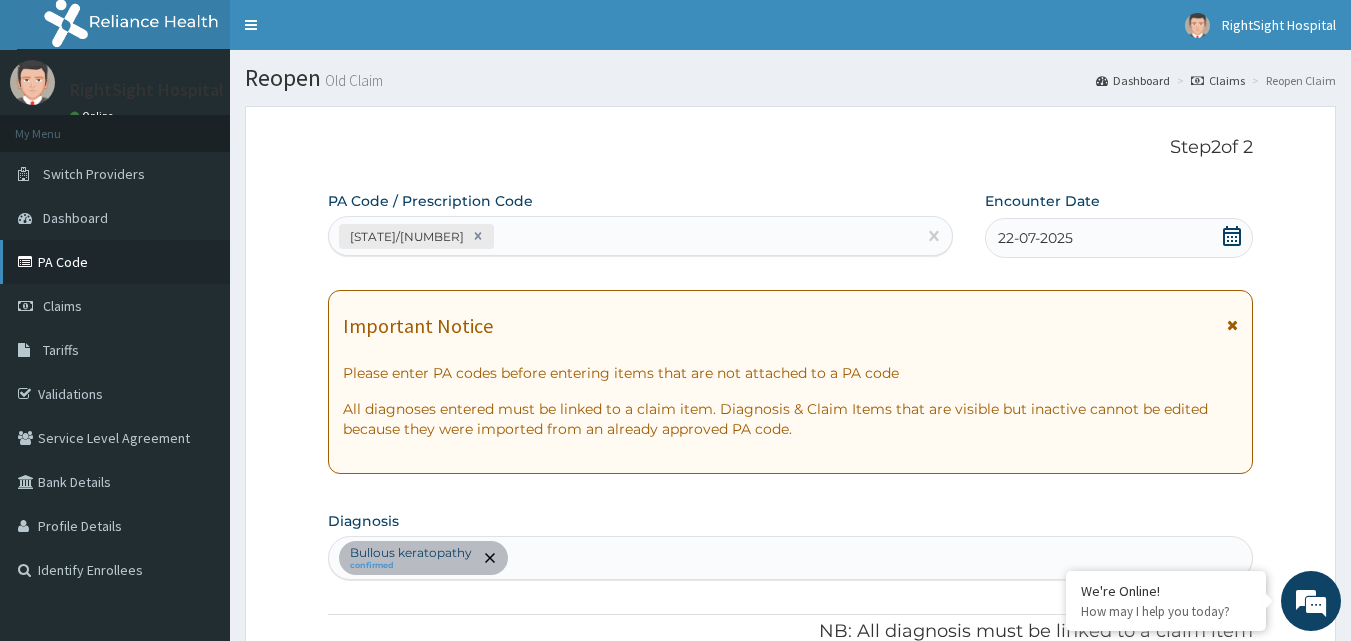 click on "PA Code" at bounding box center [115, 262] 